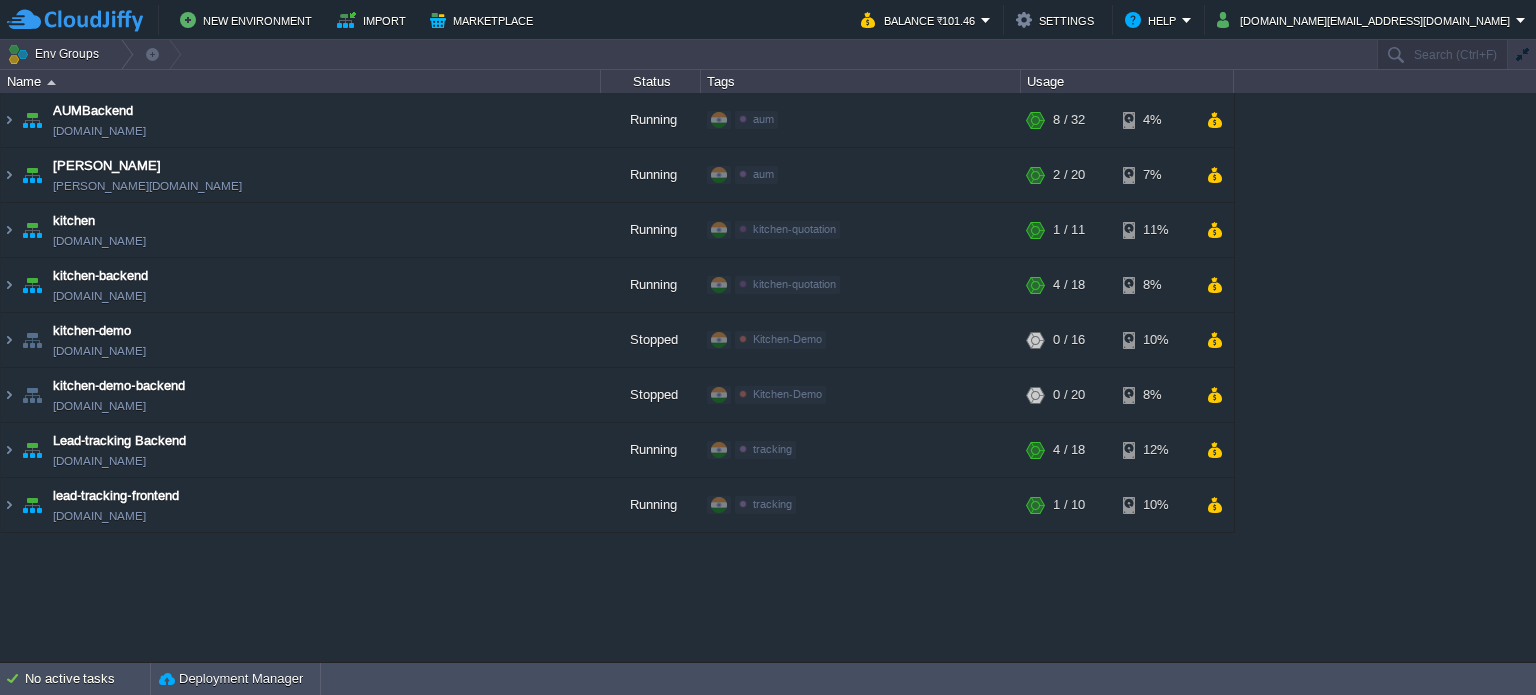 scroll, scrollTop: 0, scrollLeft: 0, axis: both 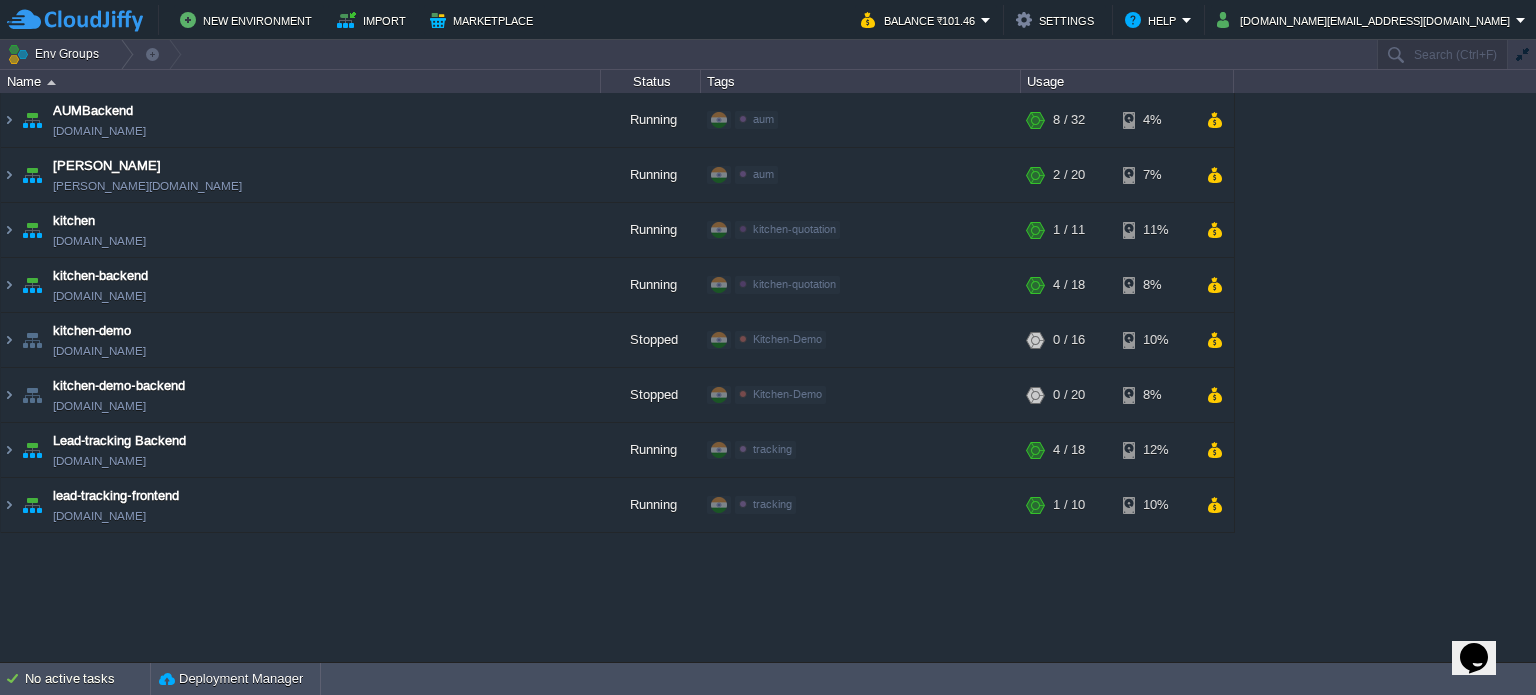 click on "AUMBackend [DOMAIN_NAME] Running                                                                                                                                 aum                           Edit                                                                                                                                                            RAM                 18%                                         CPU                 1%                             8 / 32                    4%       aumtech [DOMAIN_NAME] Running                                                                                                                                 aum                           Edit                                                                                                                                                            RAM                 3%                                         CPU                 1%                             2 / 20                    7%" at bounding box center (768, 377) 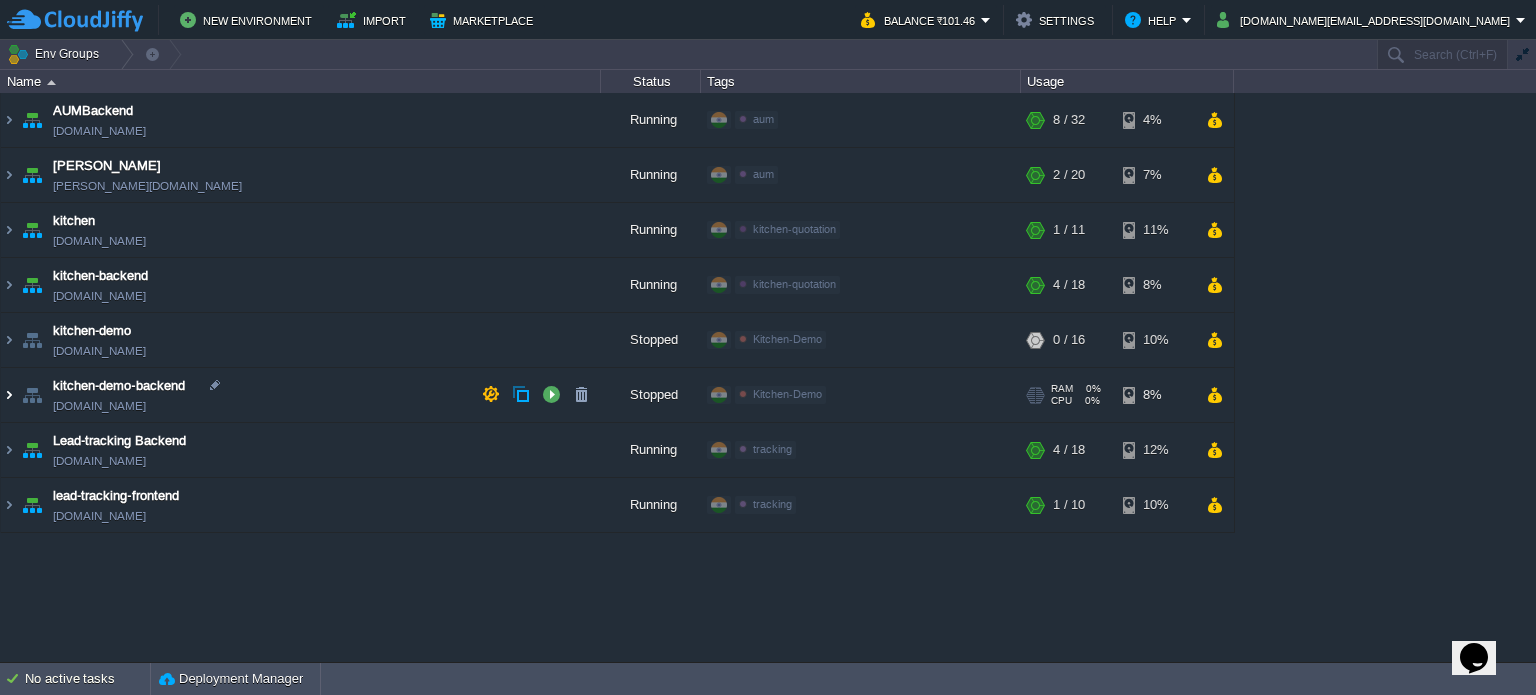 click at bounding box center (9, 395) 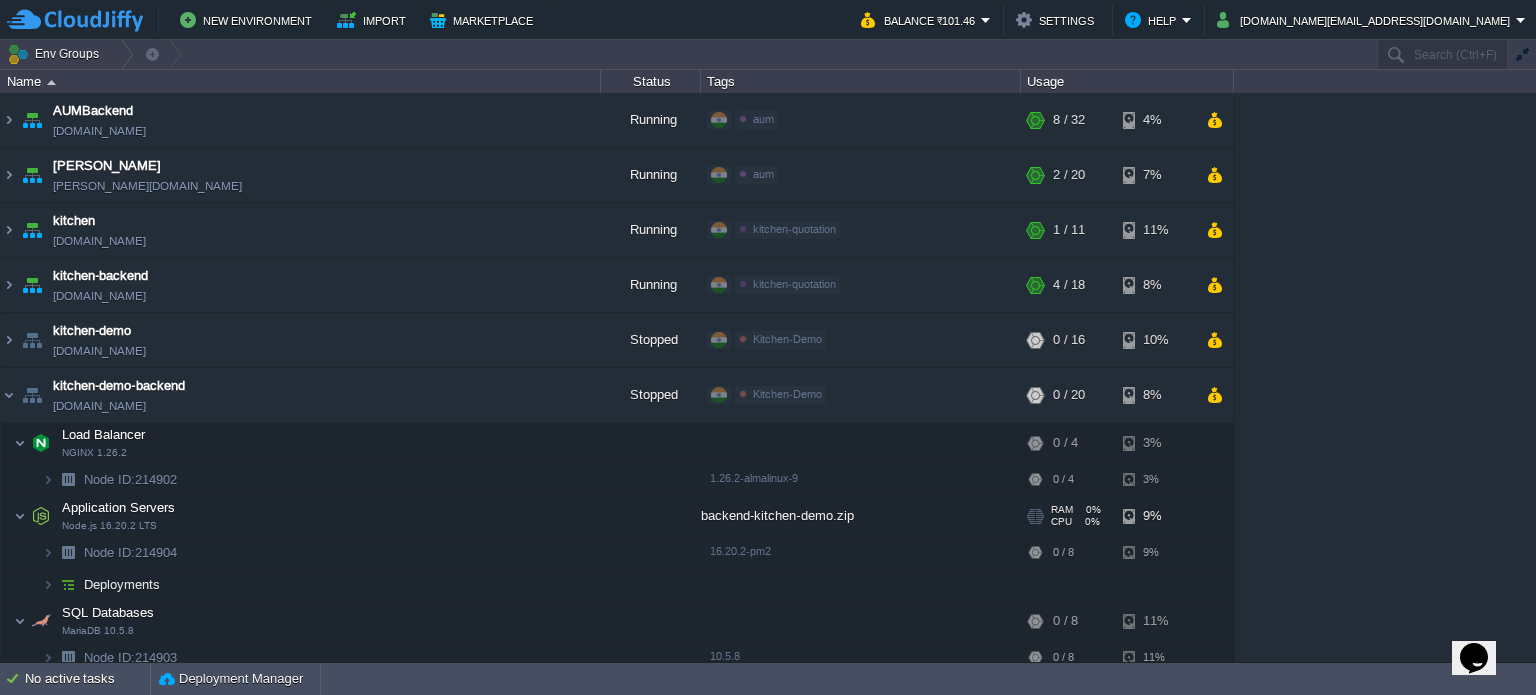 scroll, scrollTop: 100, scrollLeft: 0, axis: vertical 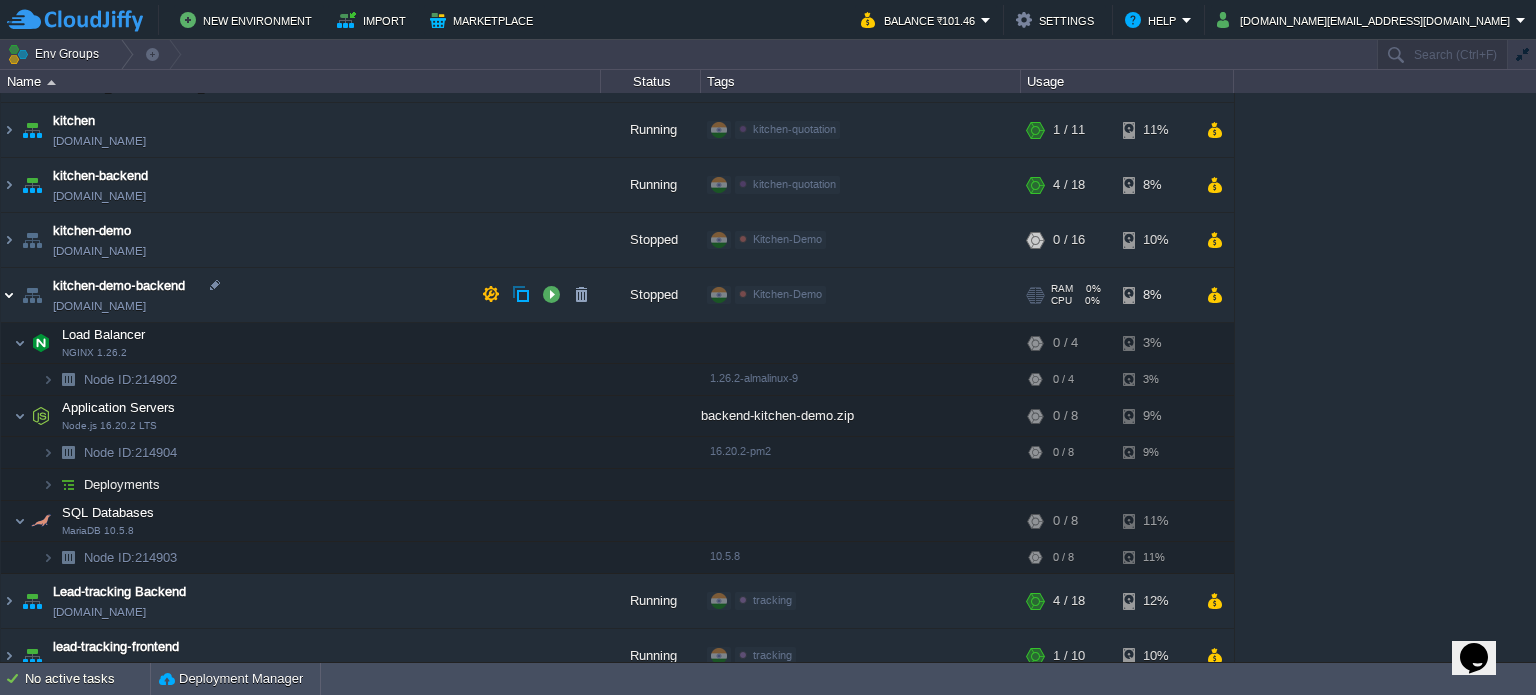 click at bounding box center [9, 295] 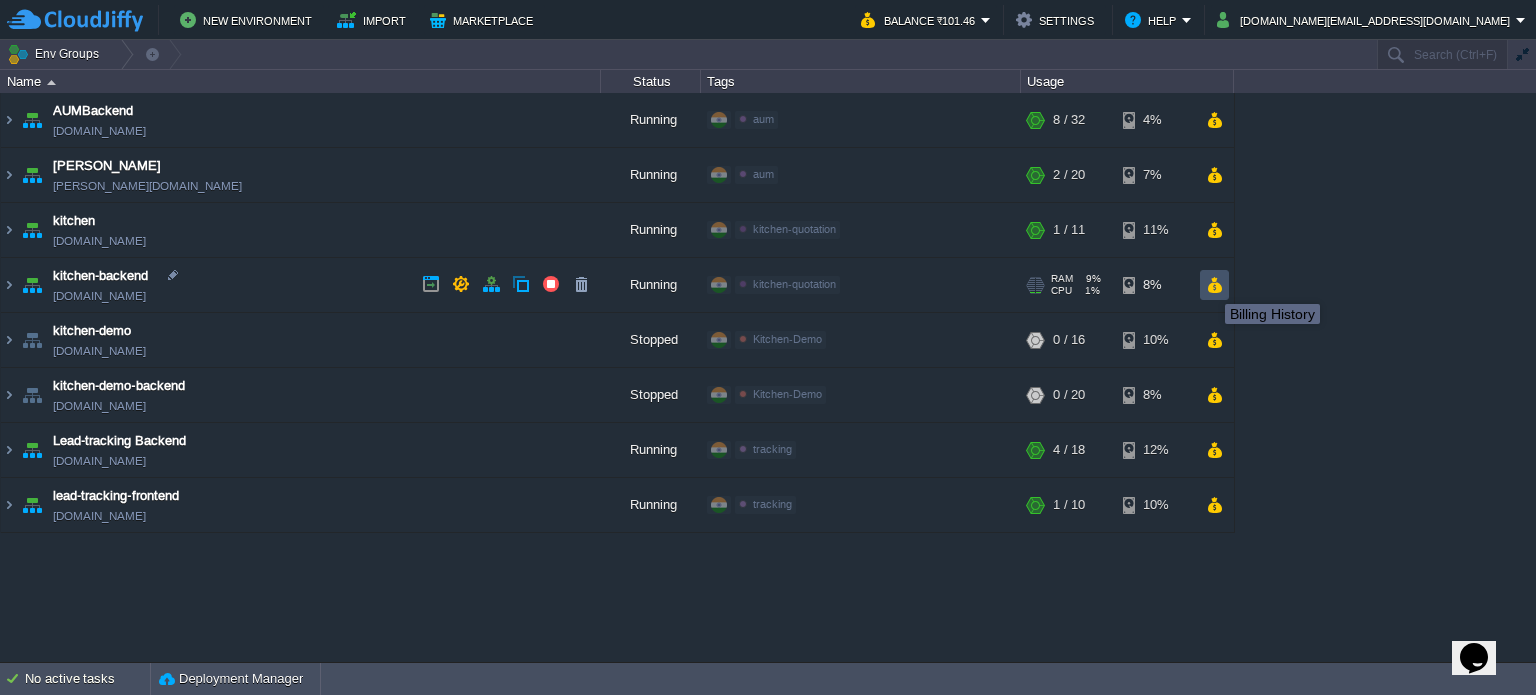 click at bounding box center [1214, 285] 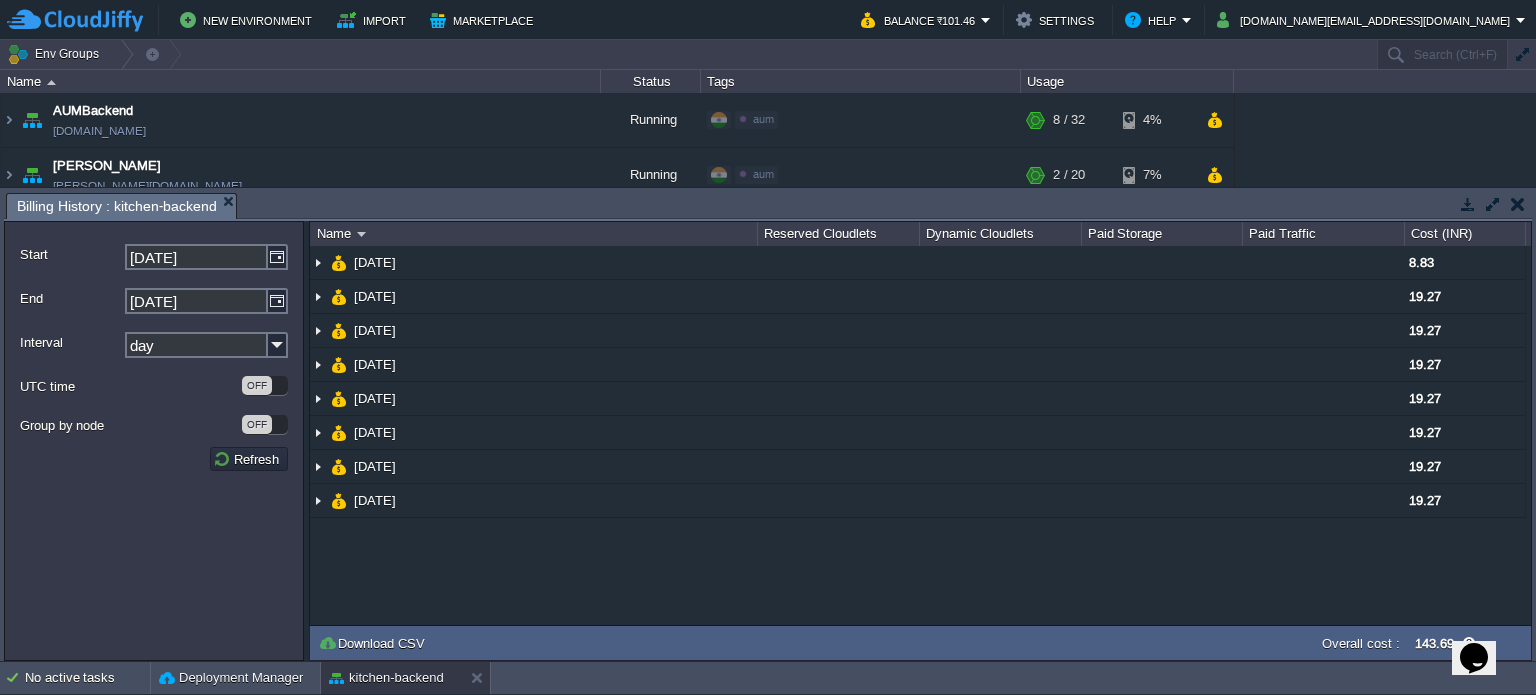 click at bounding box center [1518, 204] 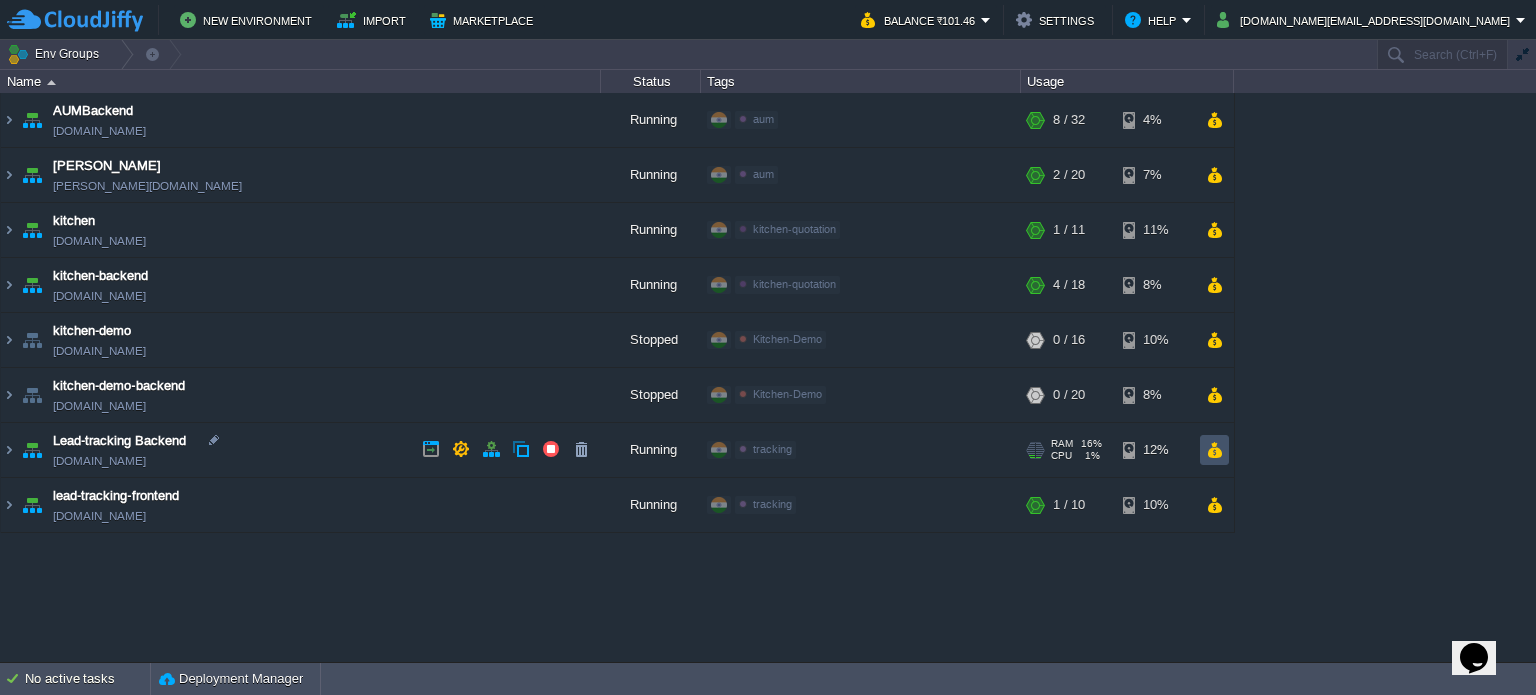 click at bounding box center (1214, 450) 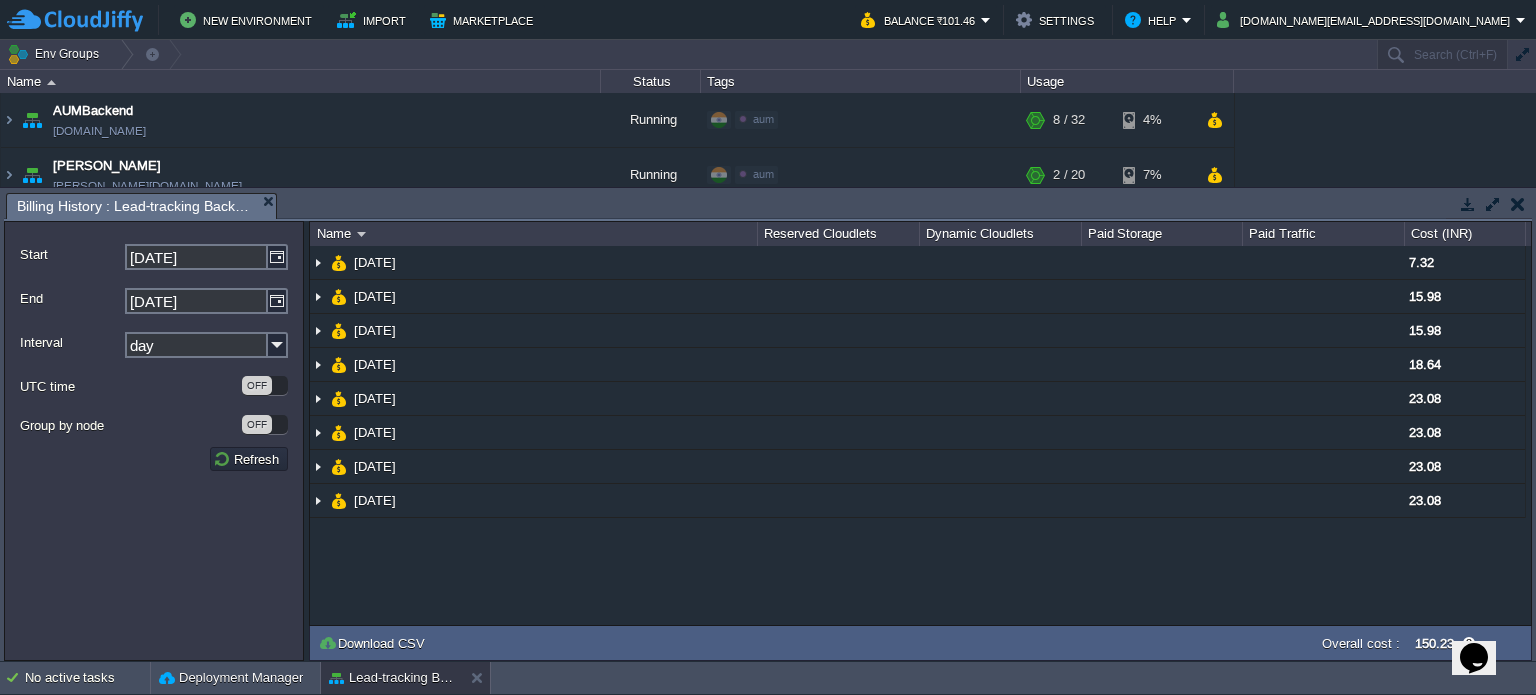 click at bounding box center [1518, 204] 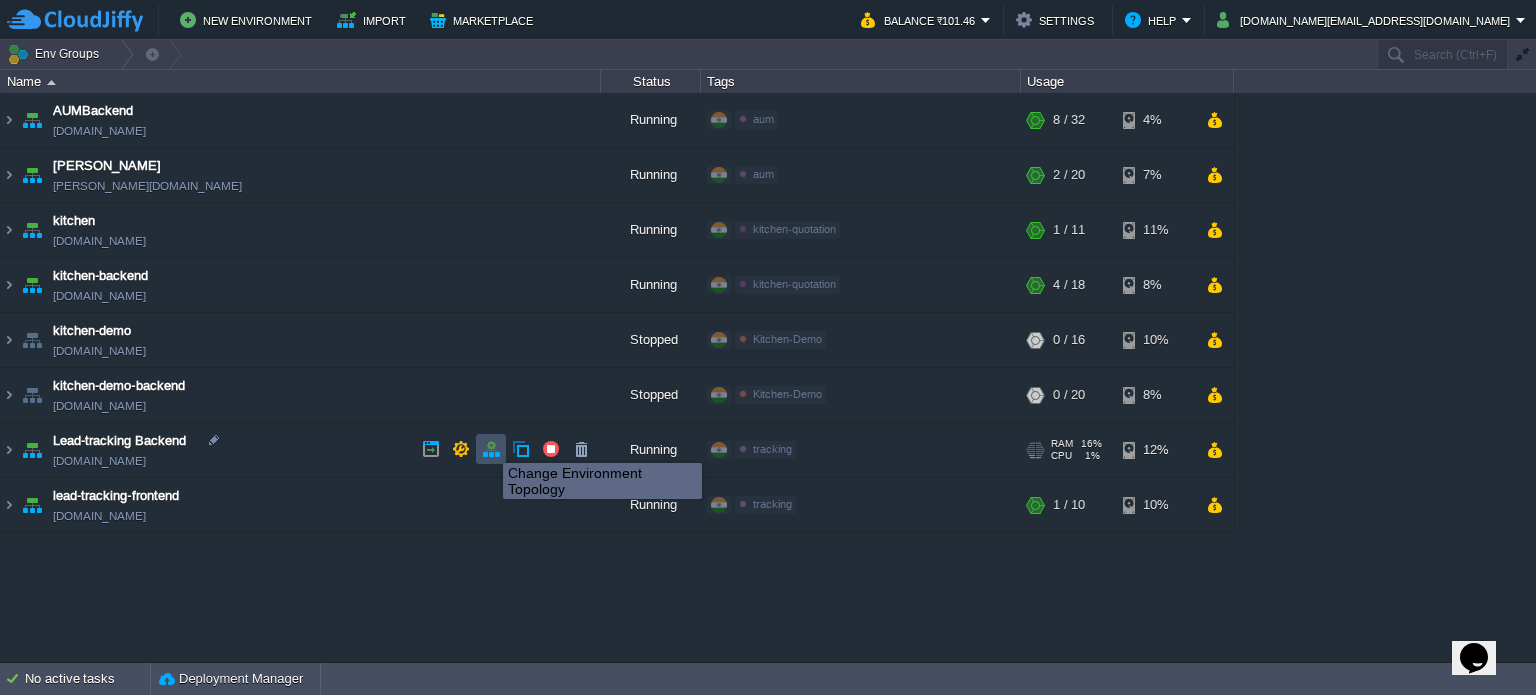 click at bounding box center [491, 449] 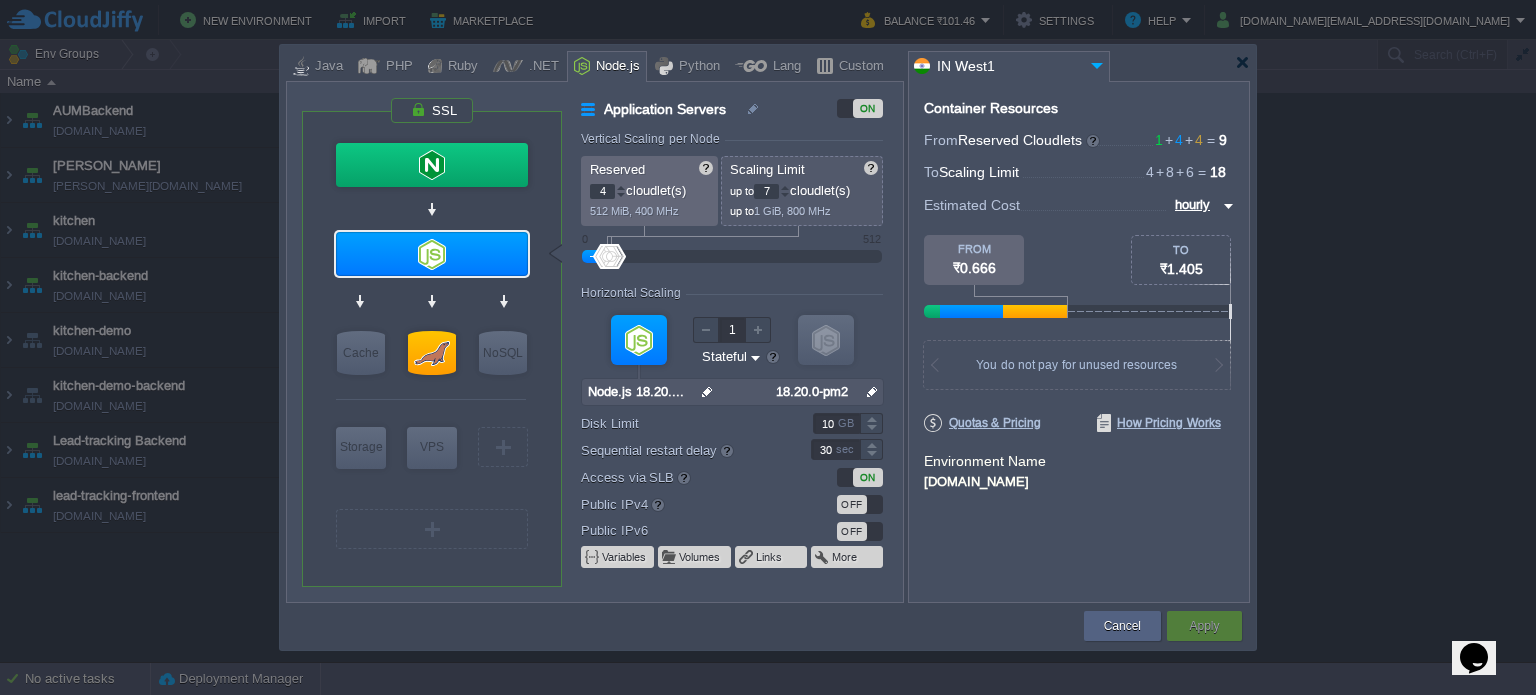 click at bounding box center (785, 195) 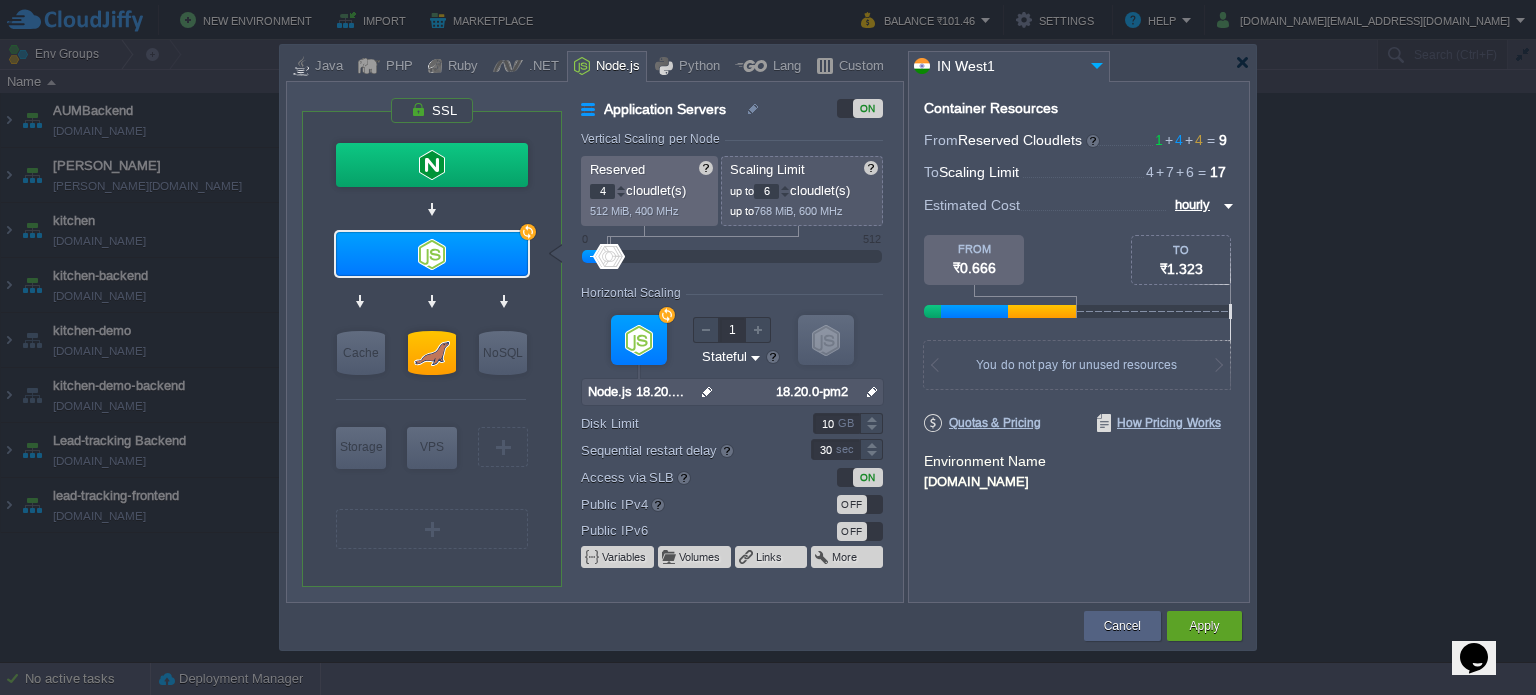 click at bounding box center [785, 195] 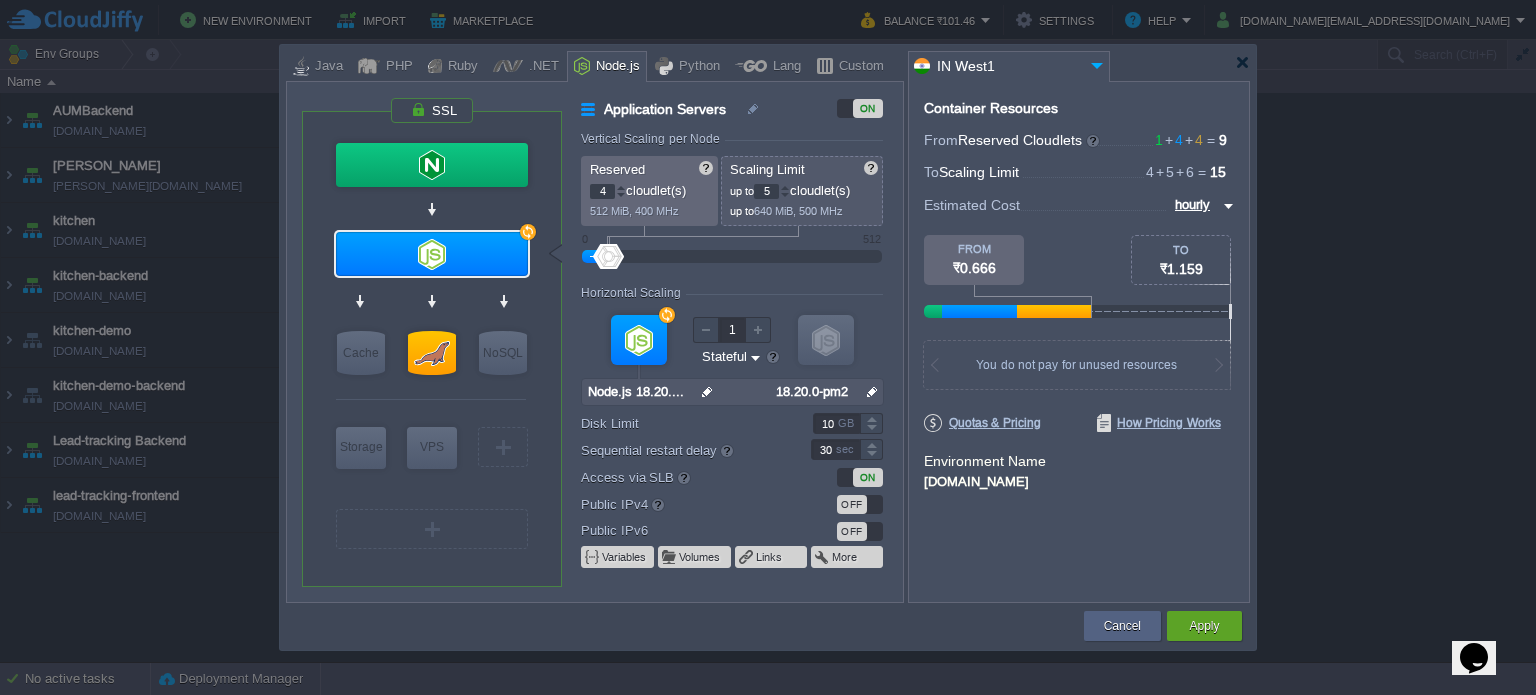 click at bounding box center [785, 195] 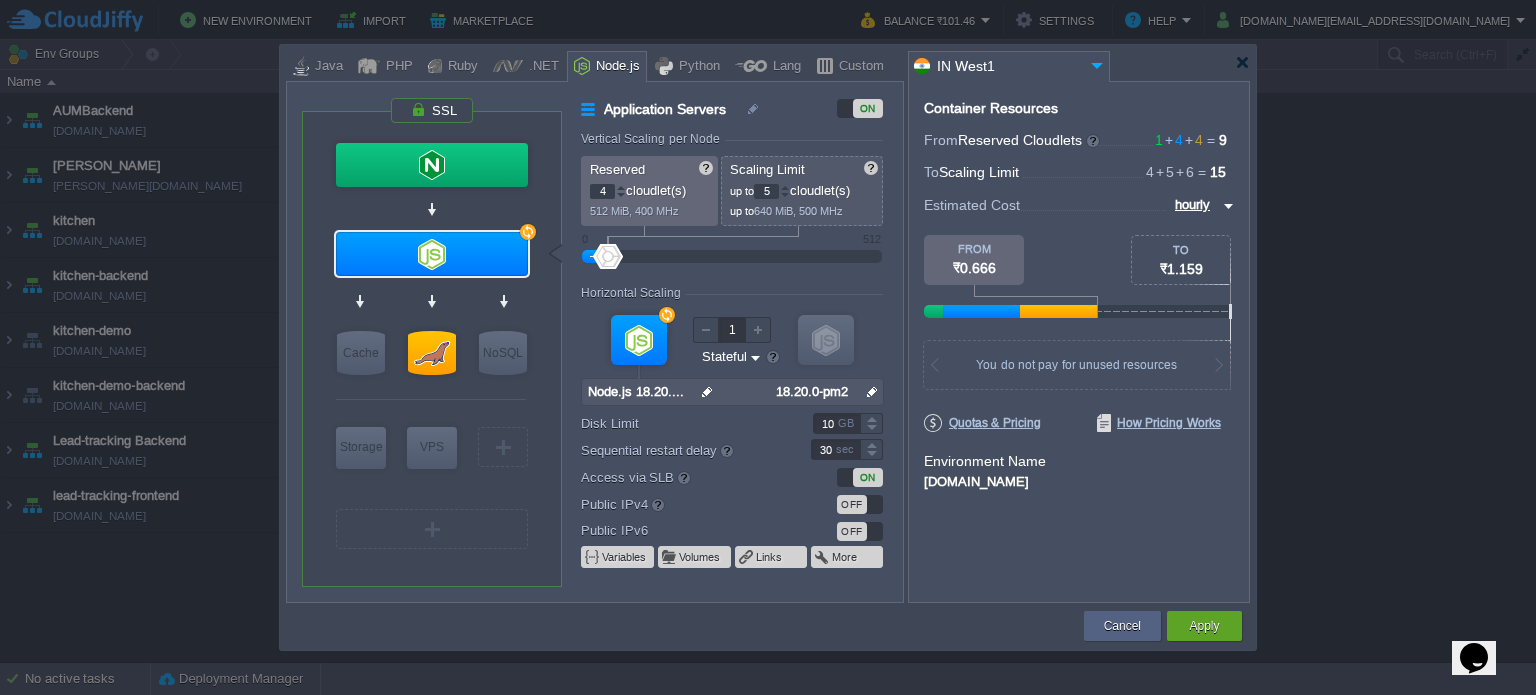 type on "4" 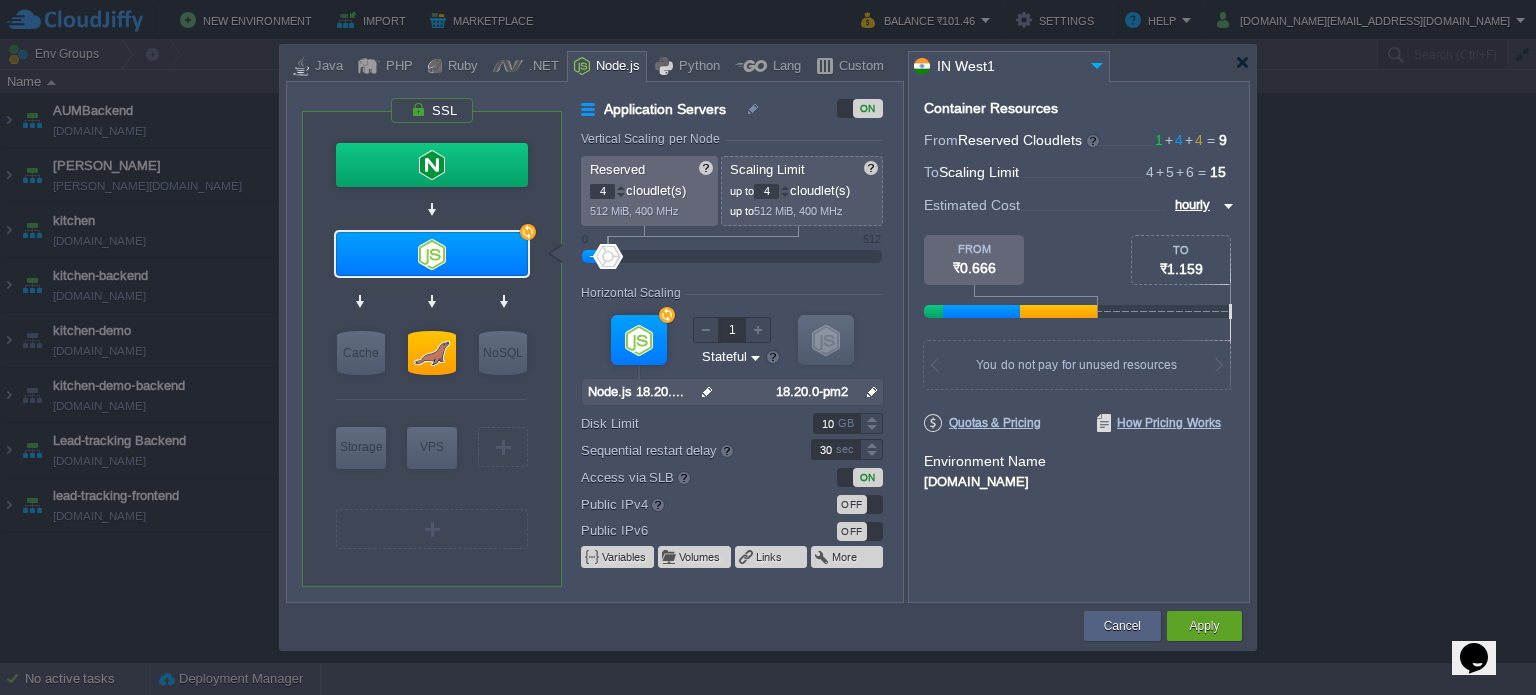 click at bounding box center (785, 195) 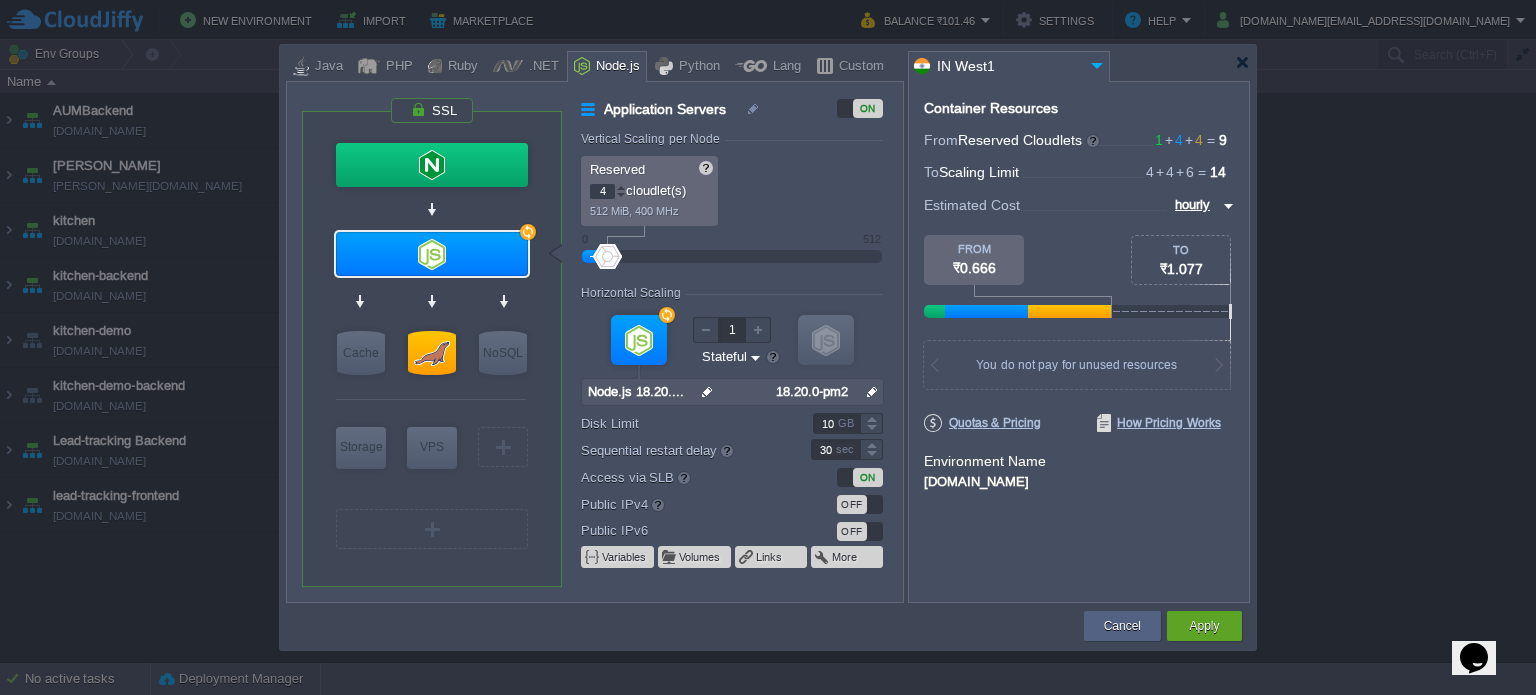 click on "Reserved 4  cloudlet(s)   512 MiB, 400 MHz Scaling Limit up to  4  cloudlet(s)   up to  512 MiB, 400 MHz" at bounding box center (732, 191) 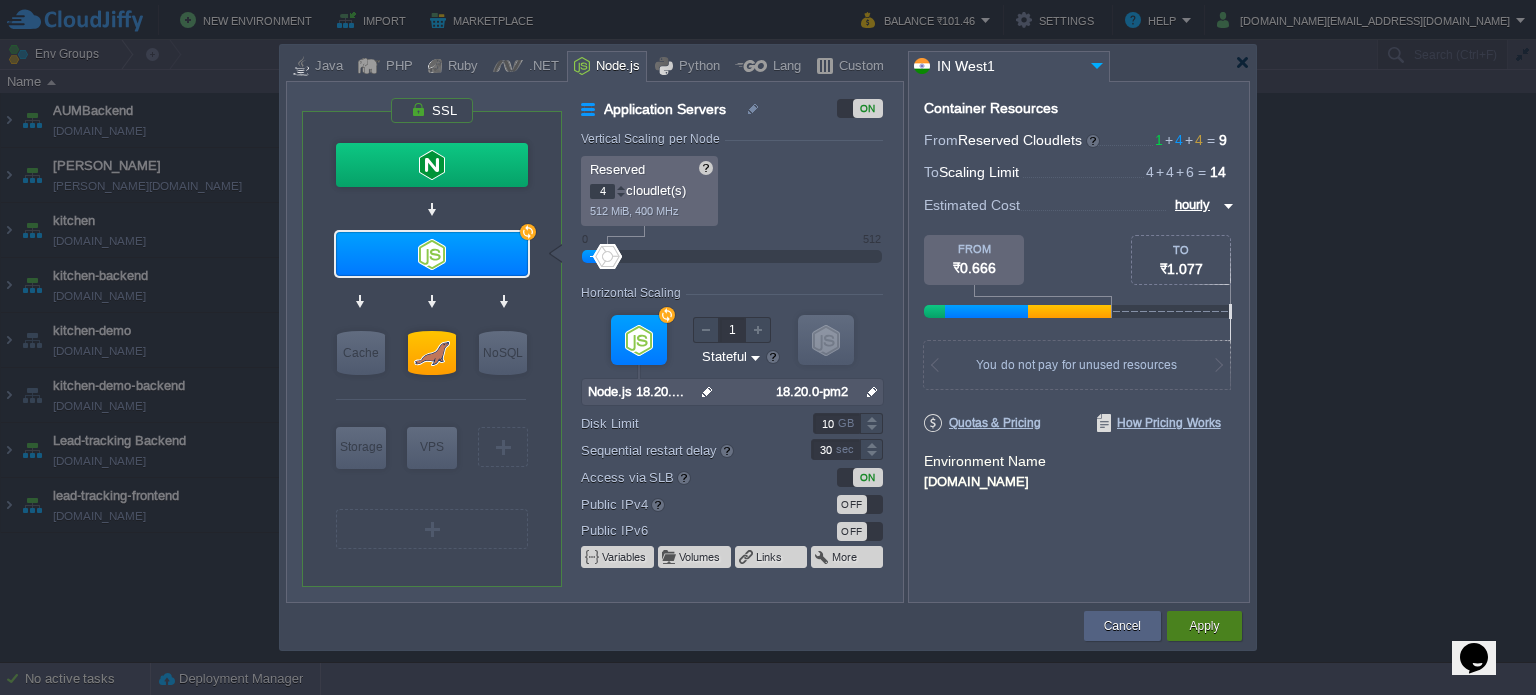 click on "Apply" at bounding box center (1204, 626) 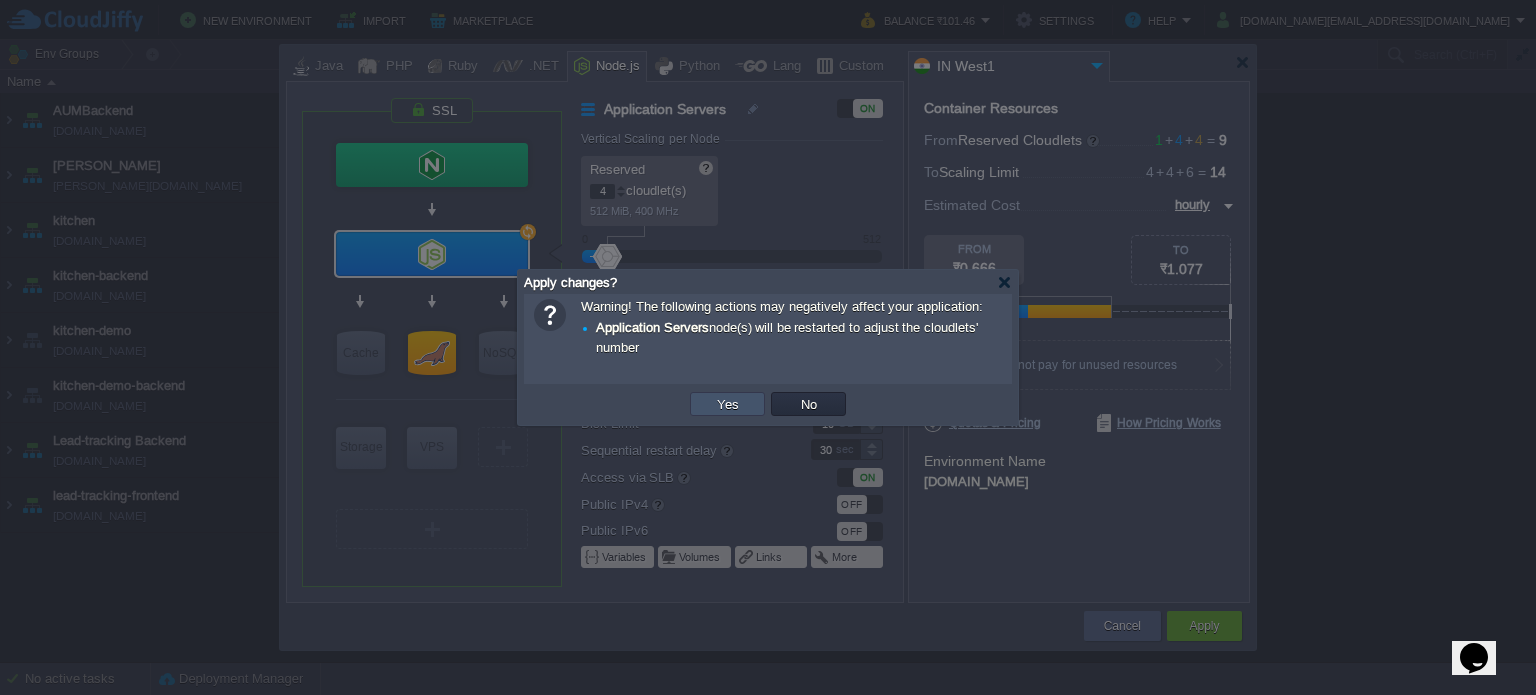 click on "Yes" at bounding box center (728, 404) 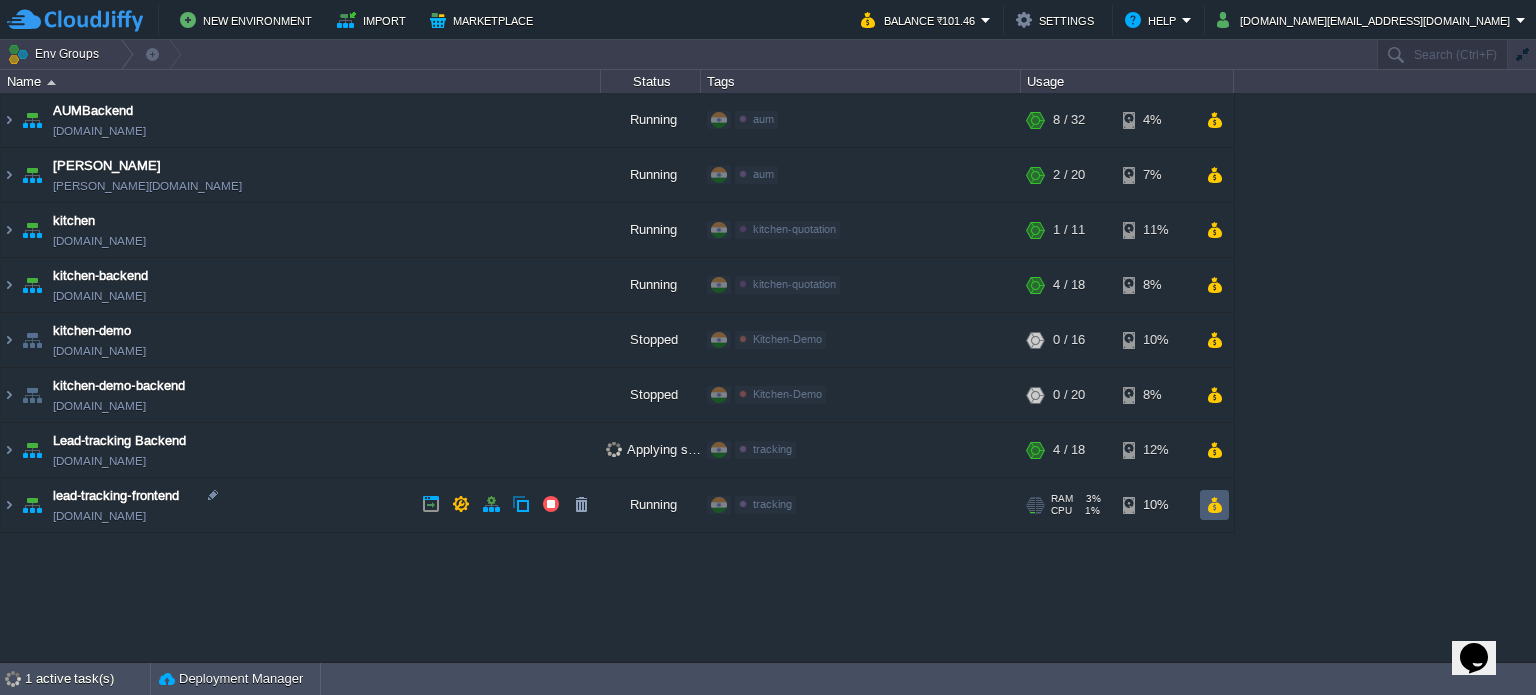 click at bounding box center [1214, 505] 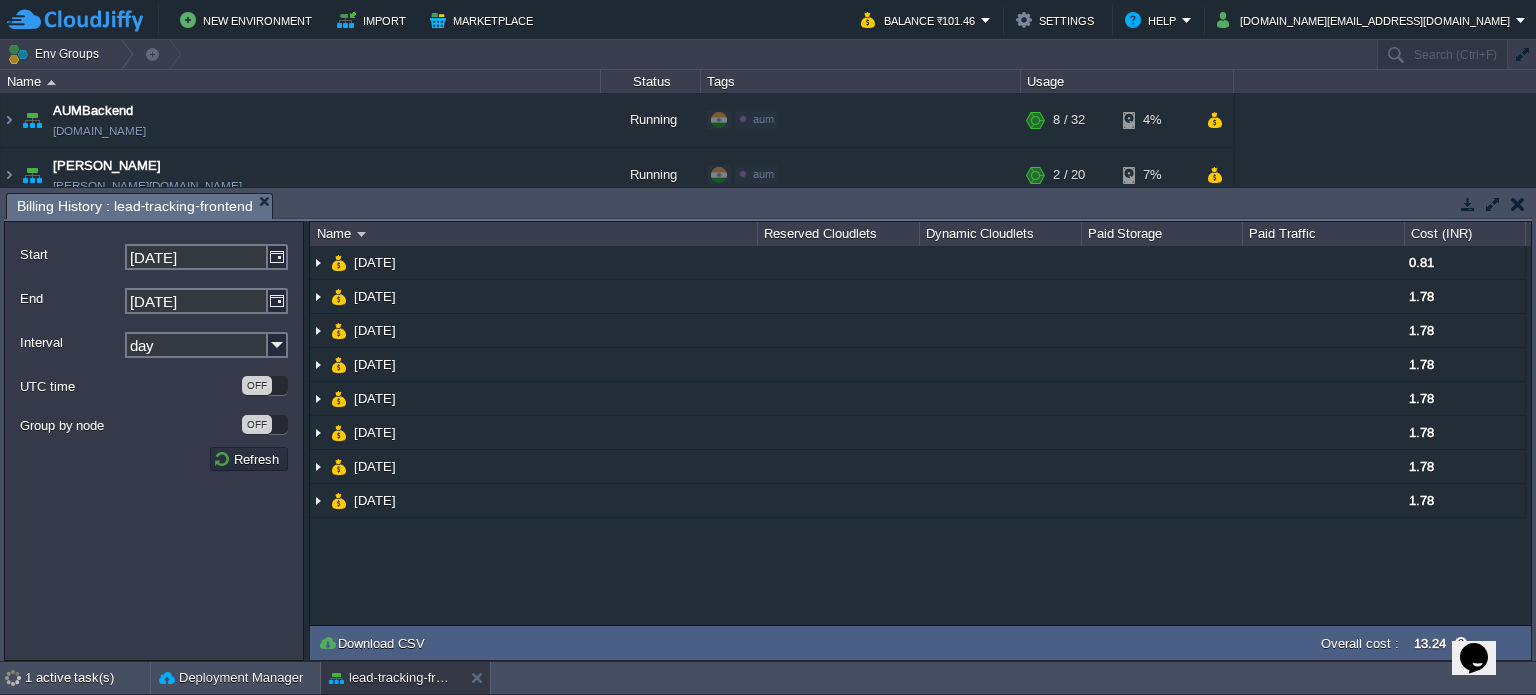 click at bounding box center [1518, 204] 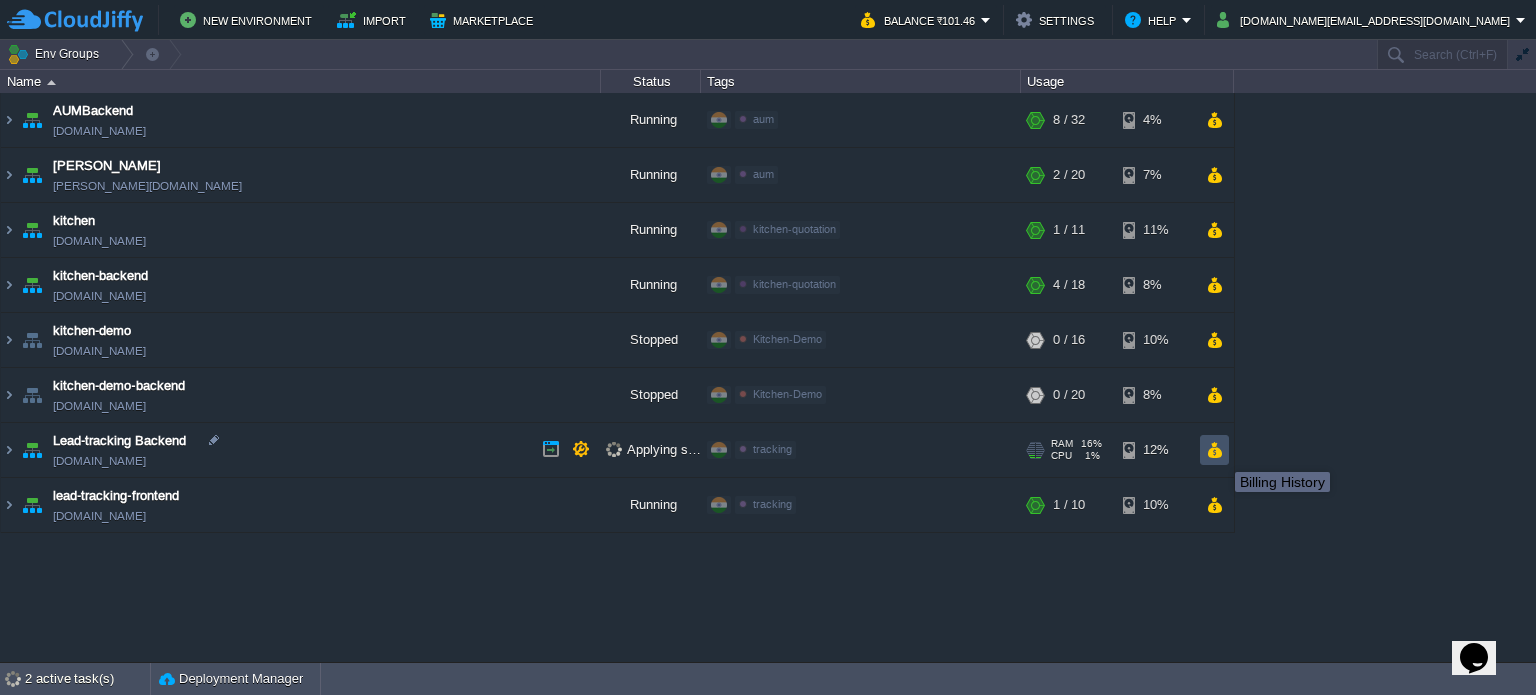 click at bounding box center [1214, 450] 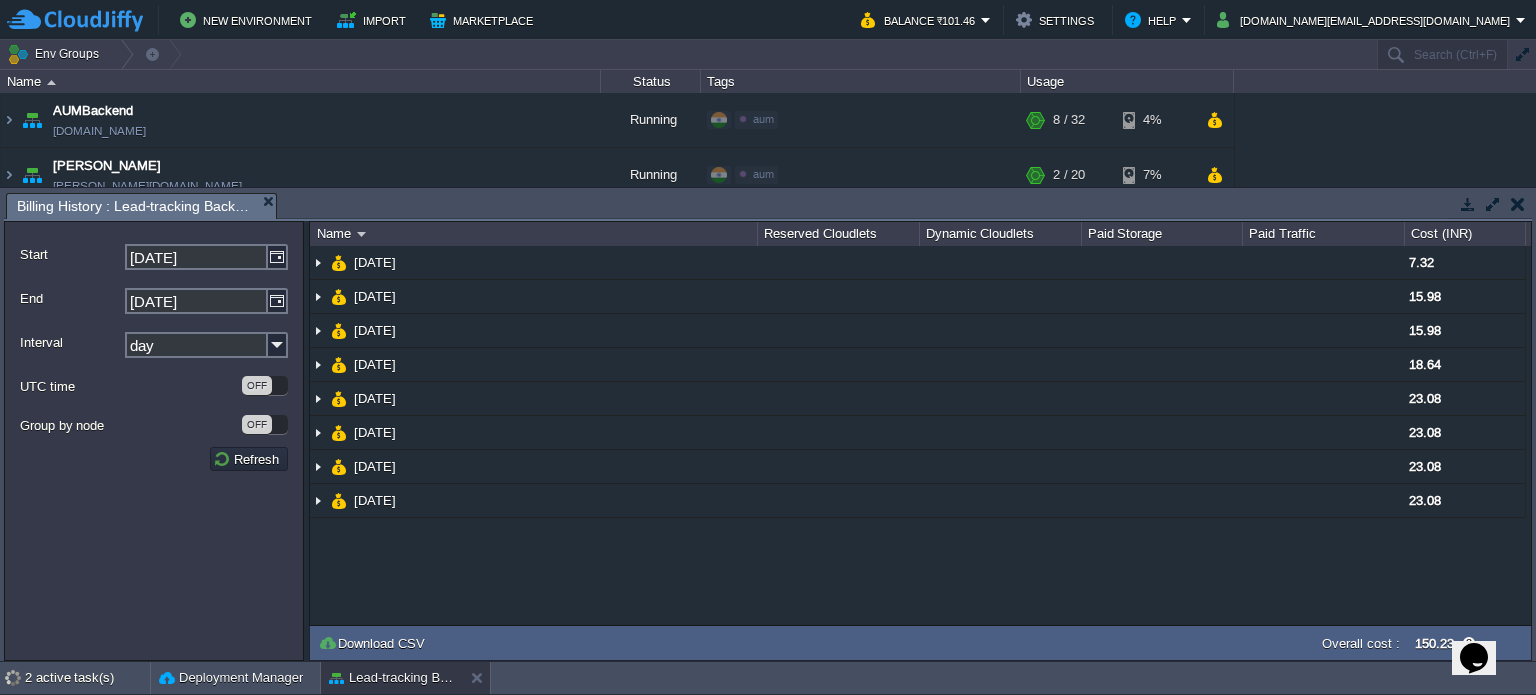 click at bounding box center (1518, 204) 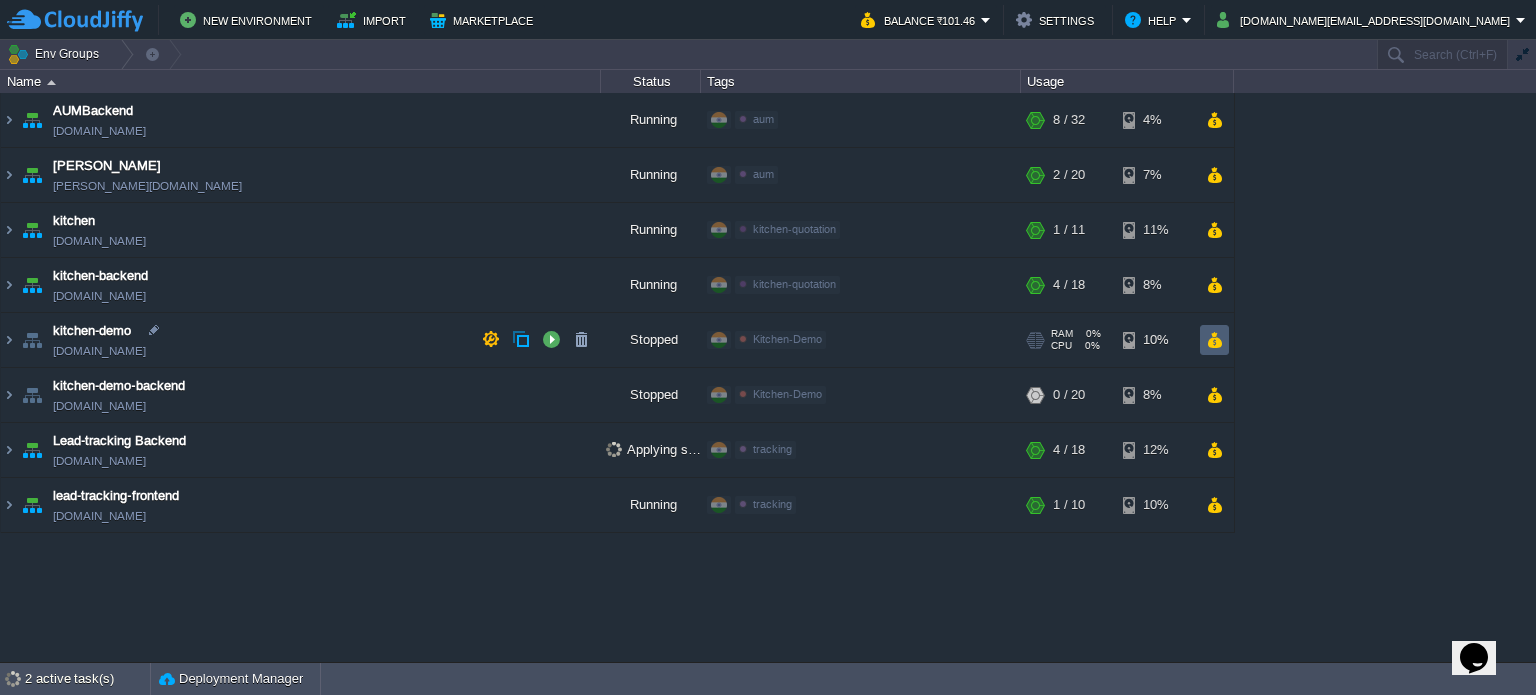 click at bounding box center [1214, 340] 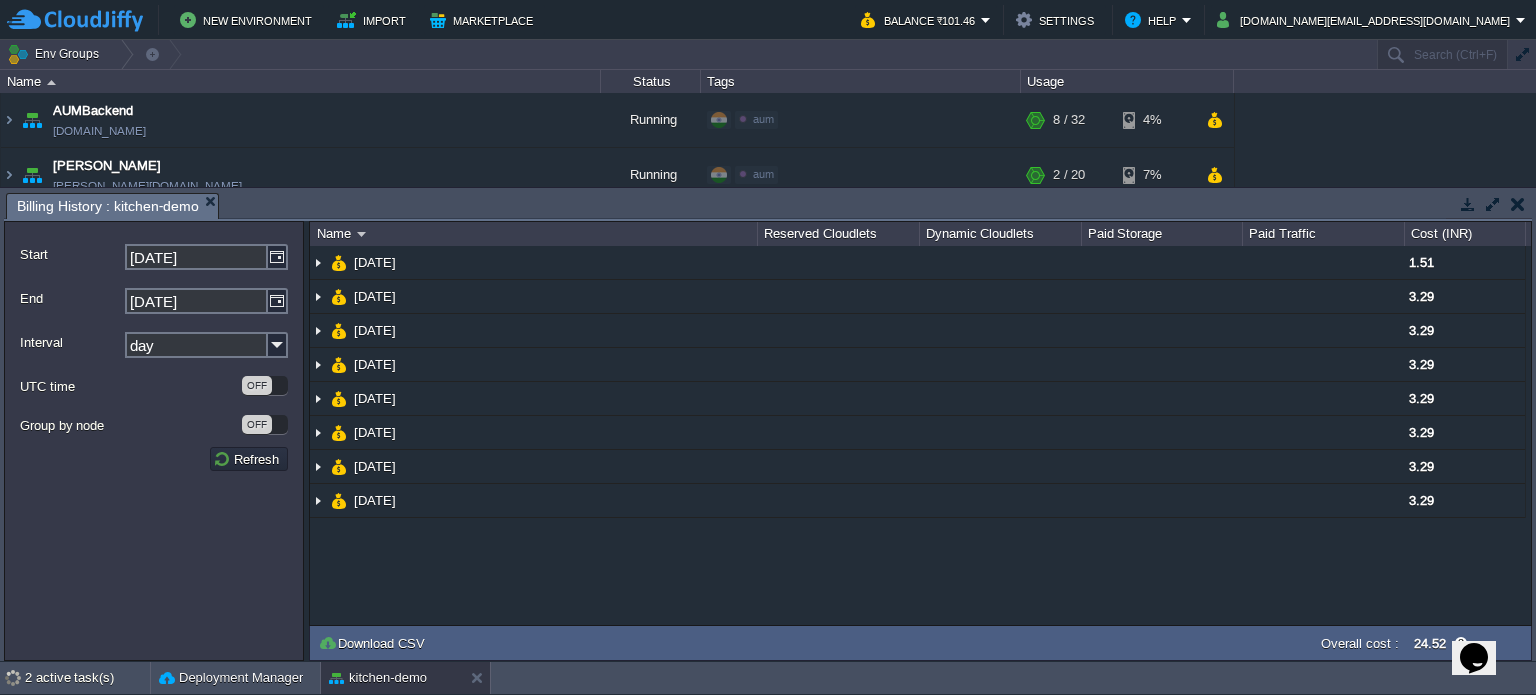click at bounding box center [1518, 204] 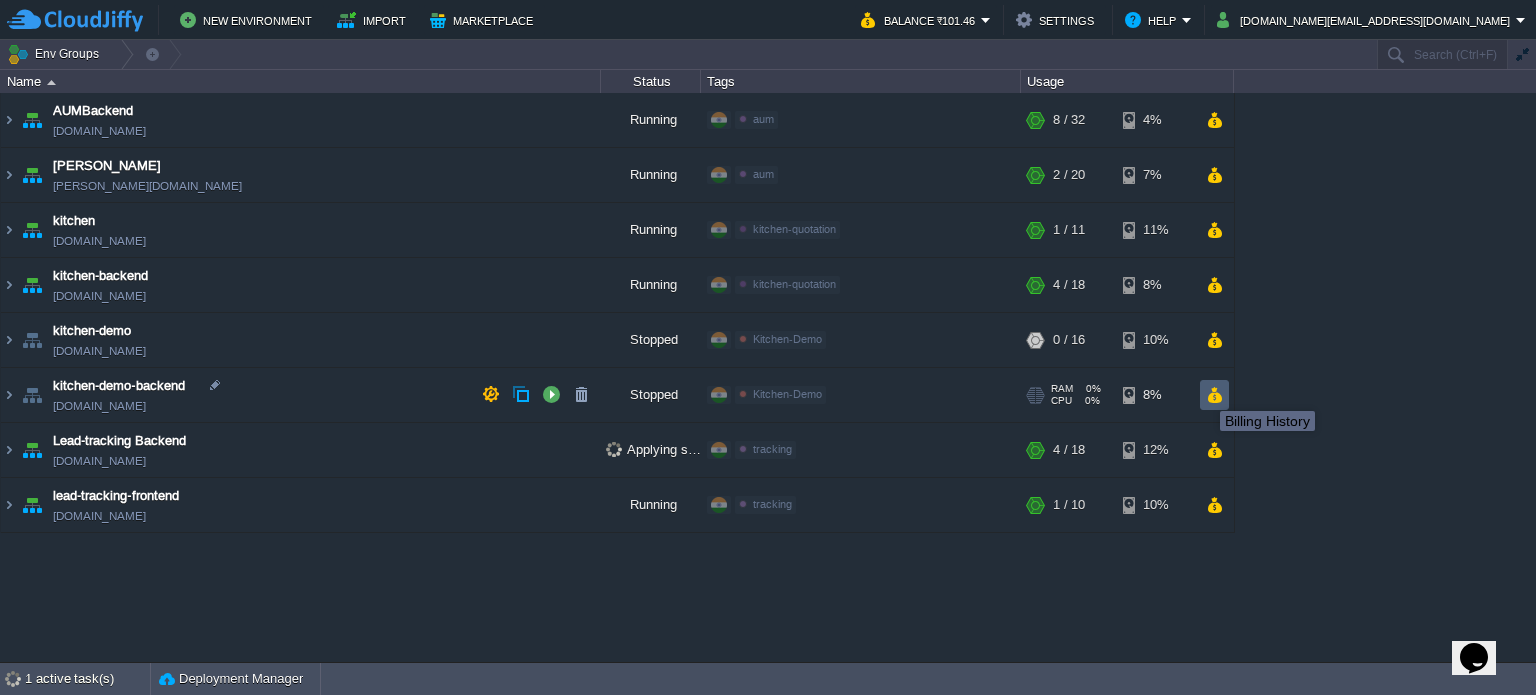 click at bounding box center (1214, 395) 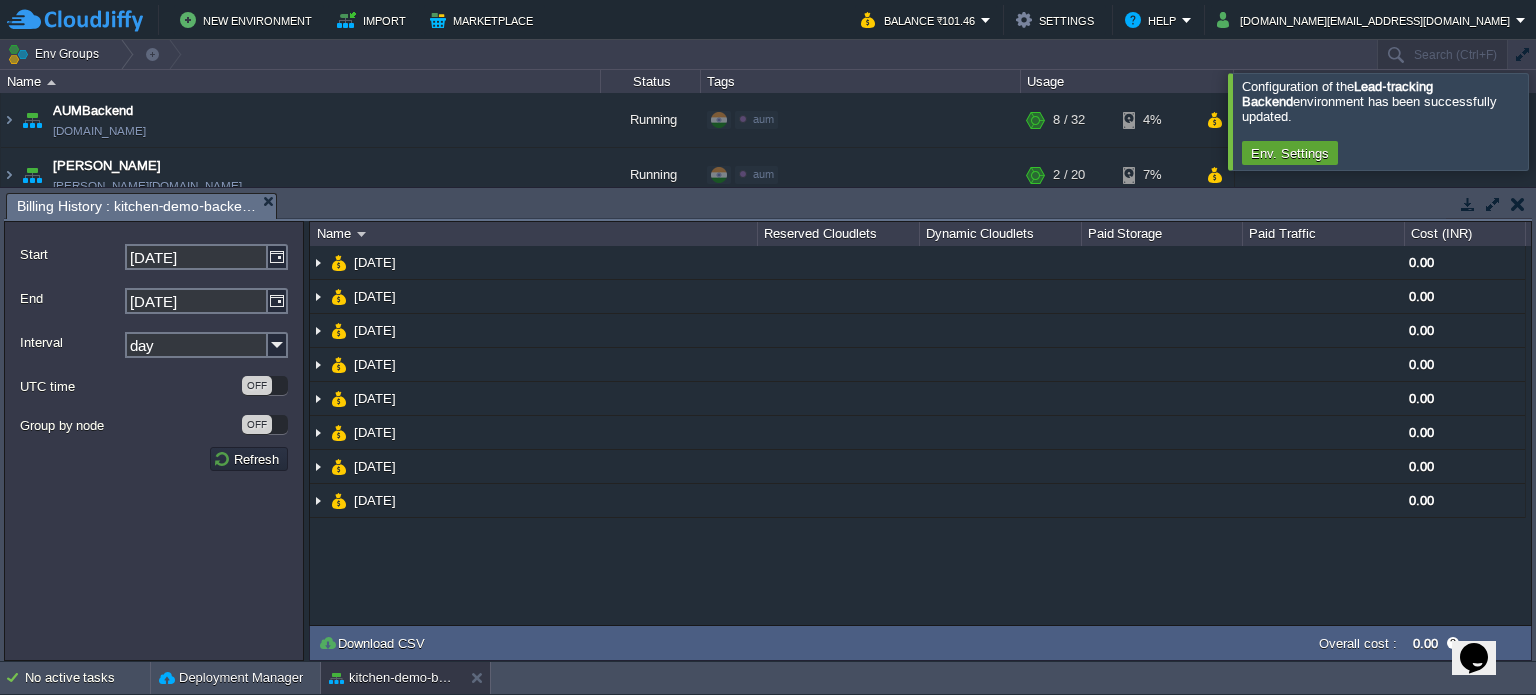 click at bounding box center (1518, 204) 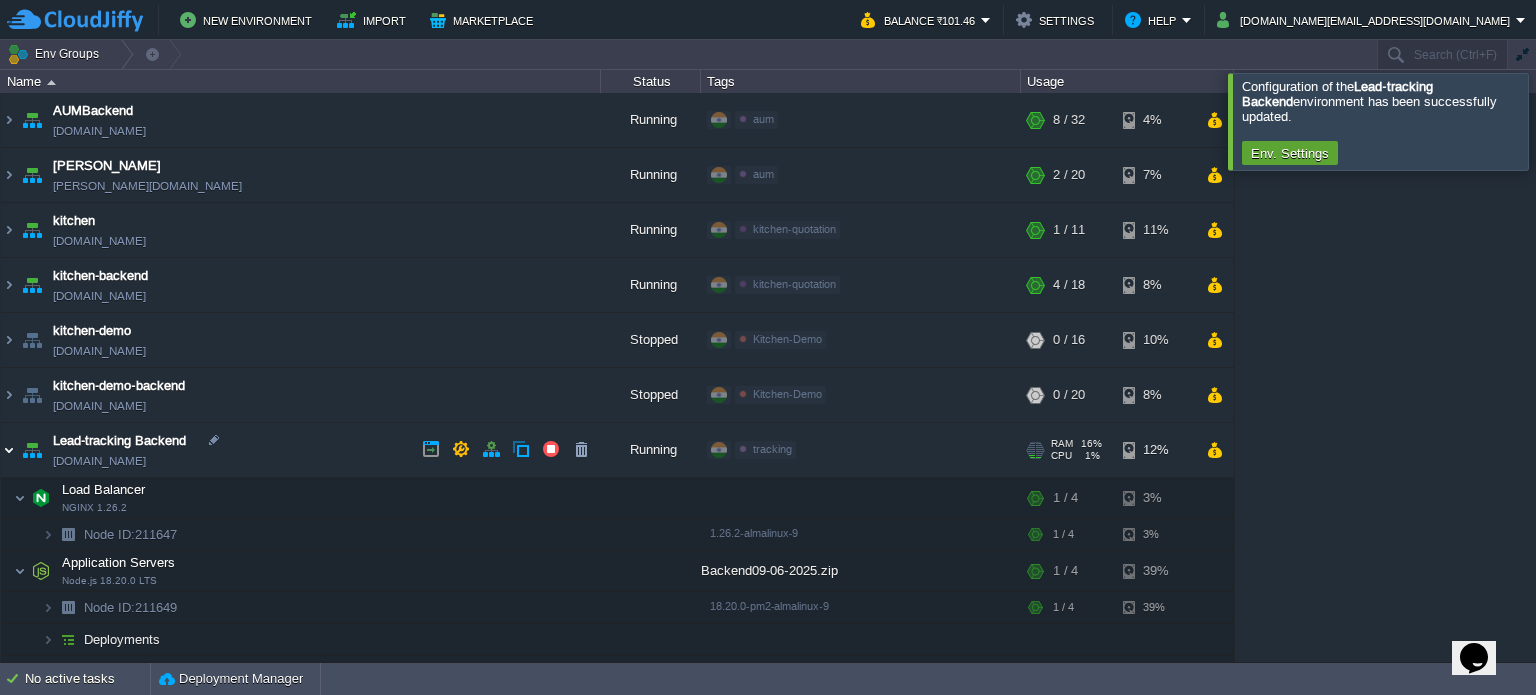 click at bounding box center (9, 450) 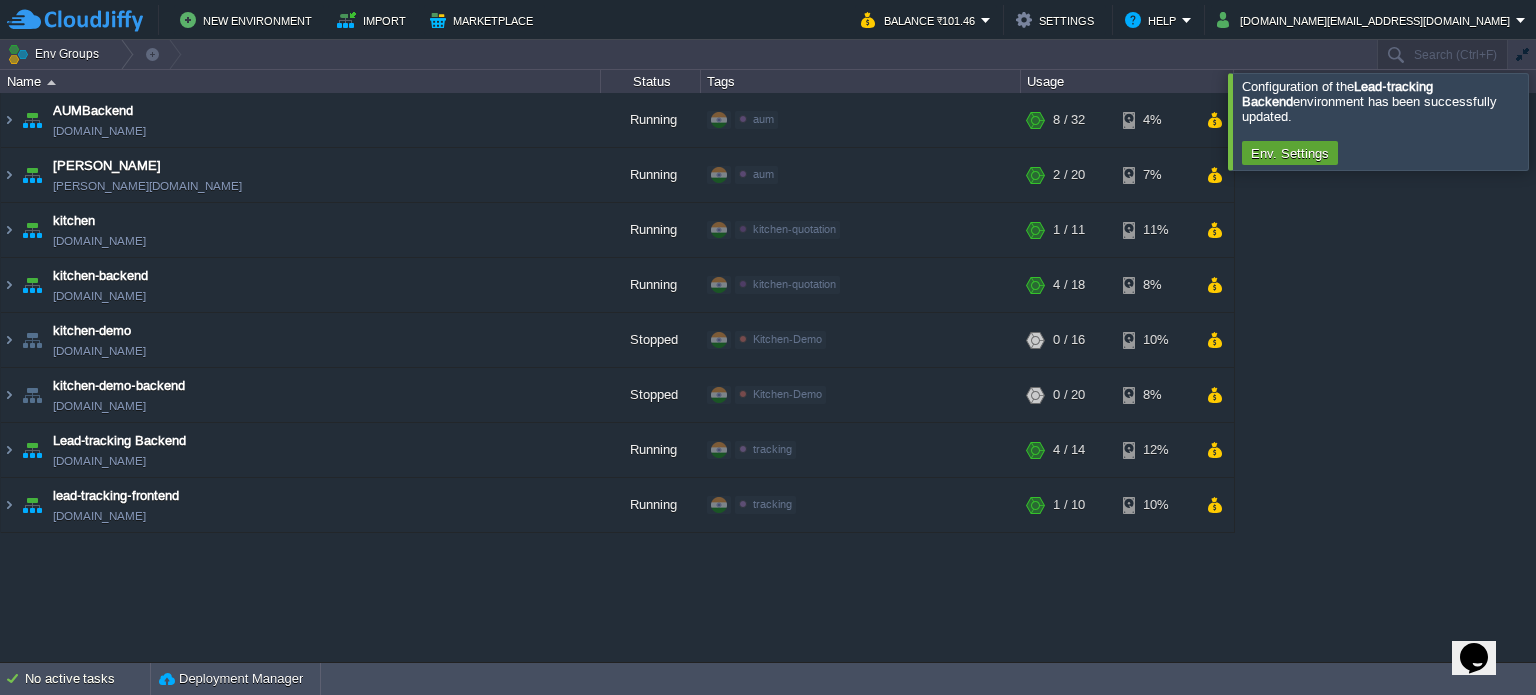 click at bounding box center (1560, 121) 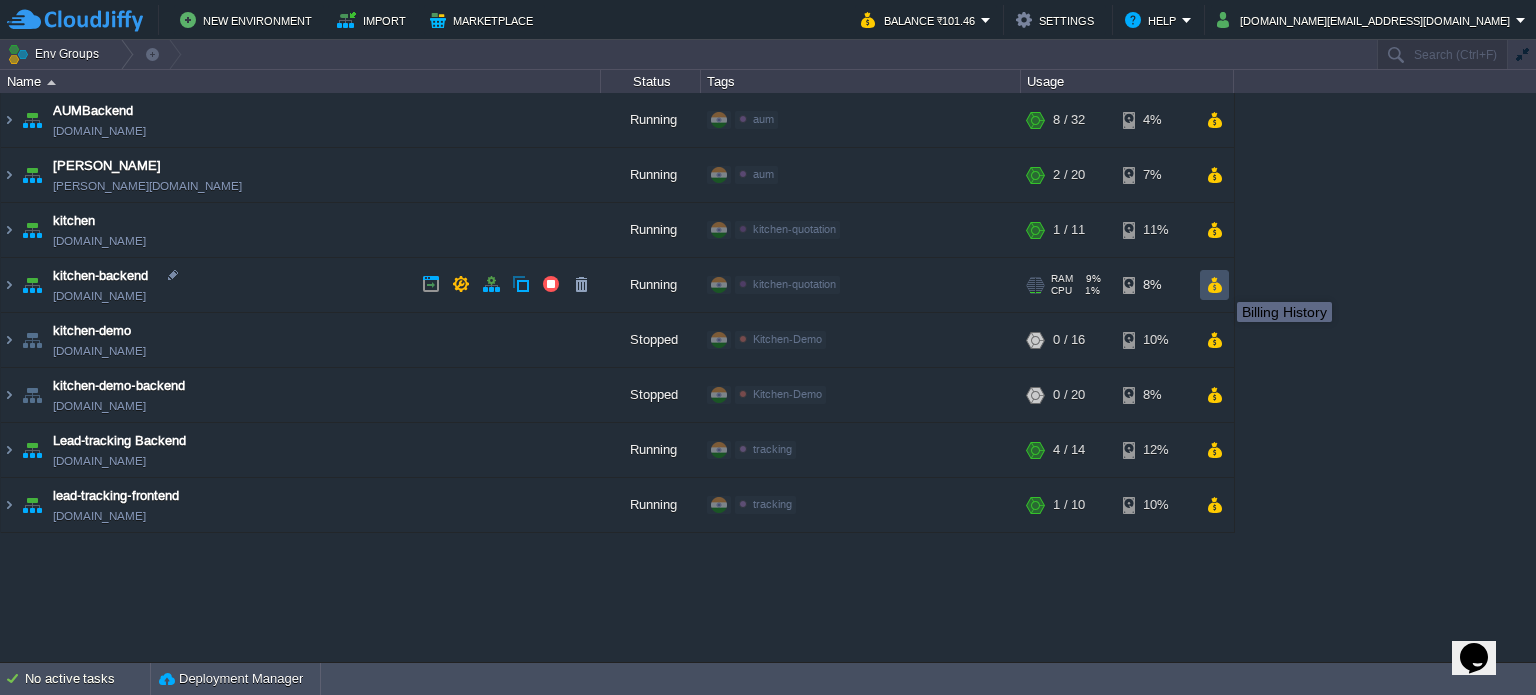 click at bounding box center (1214, 285) 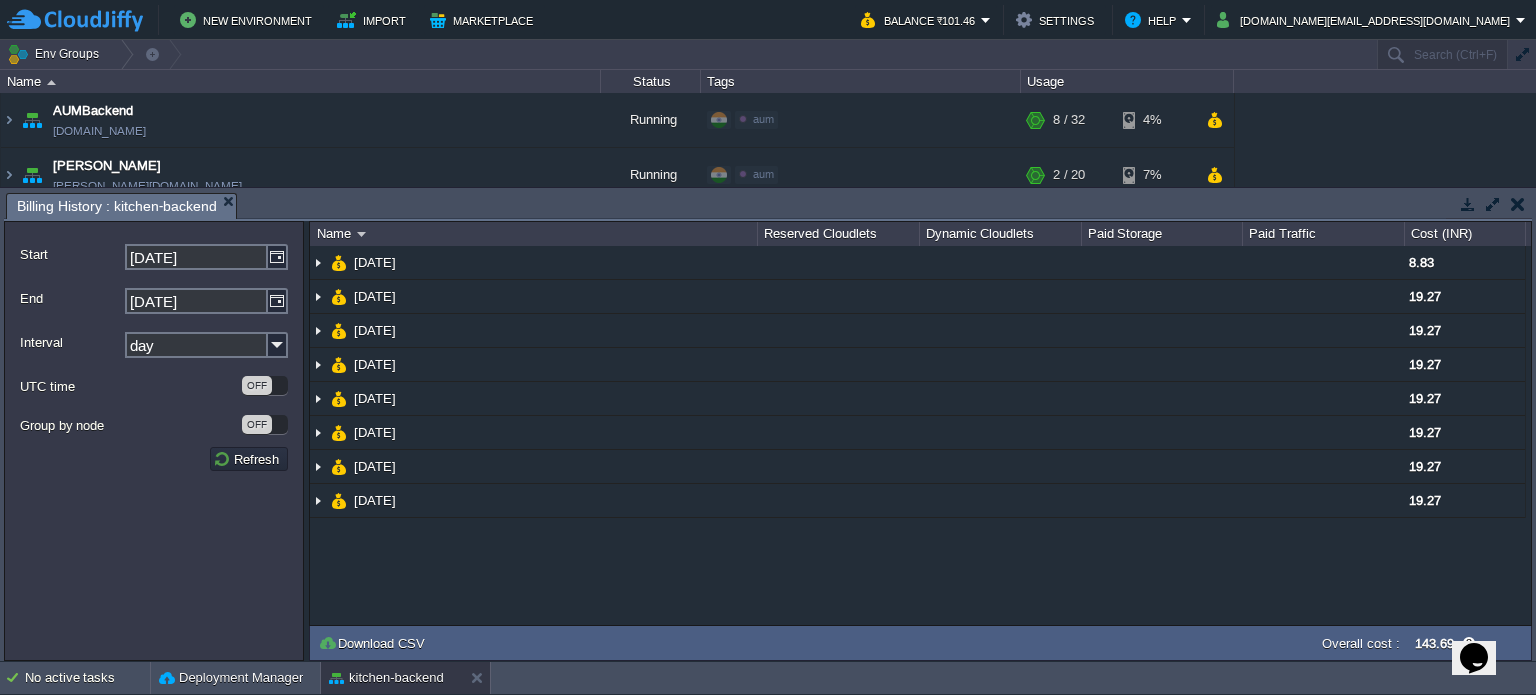 click at bounding box center (1517, 204) 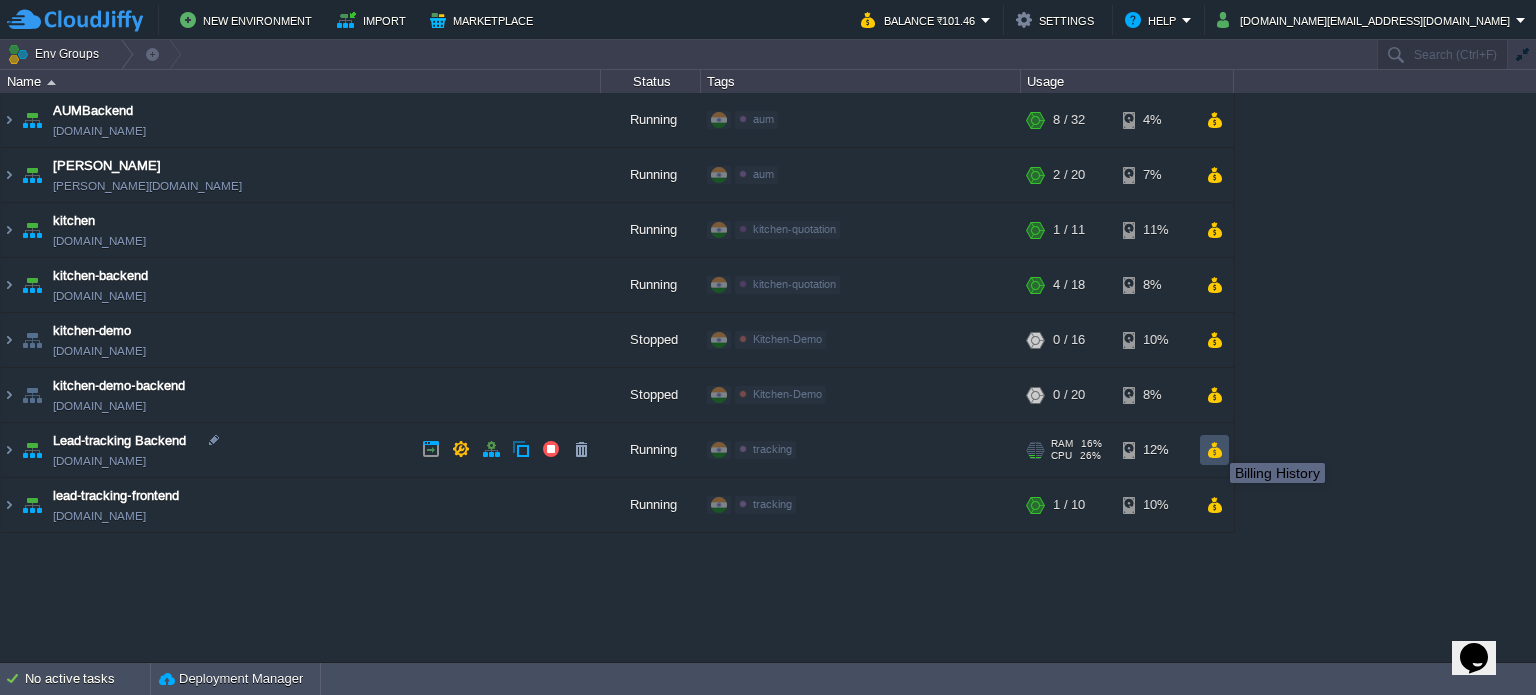 click at bounding box center (1214, 450) 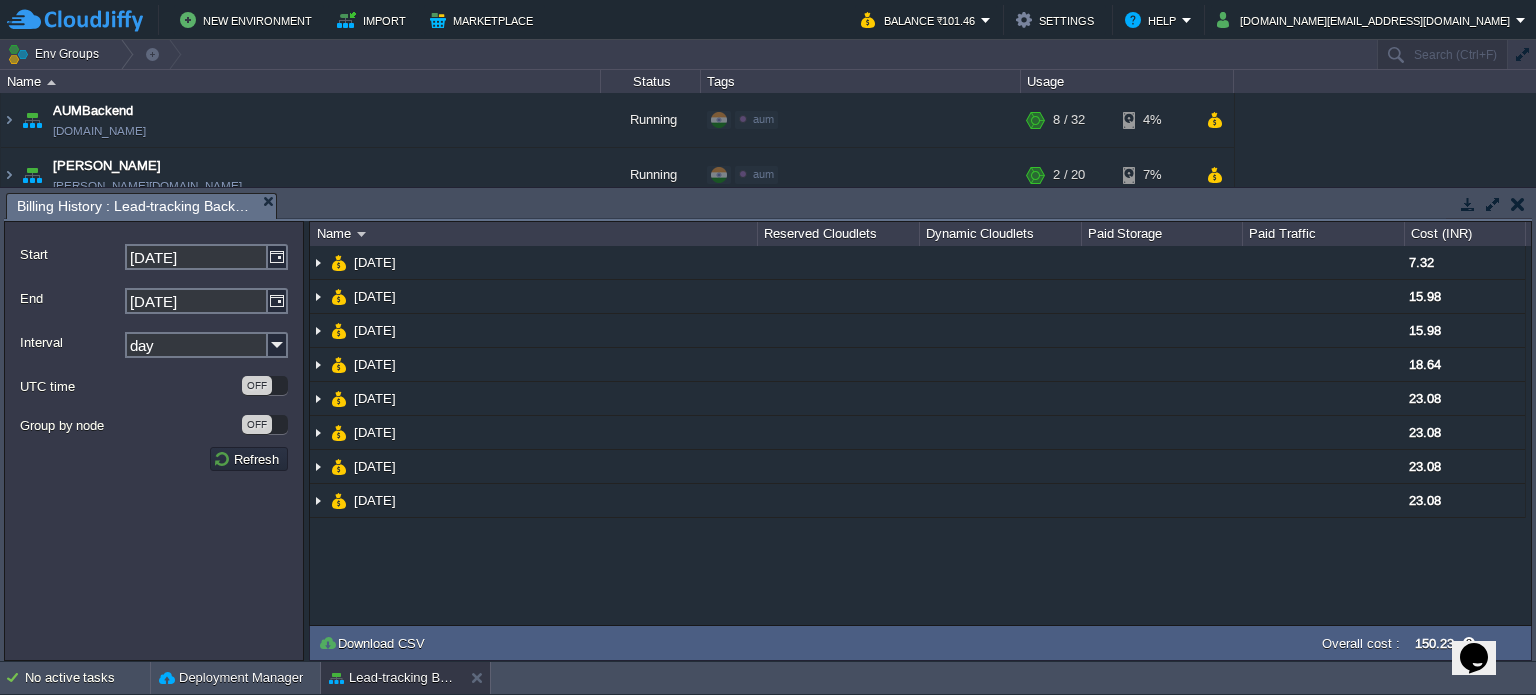 click at bounding box center [1518, 204] 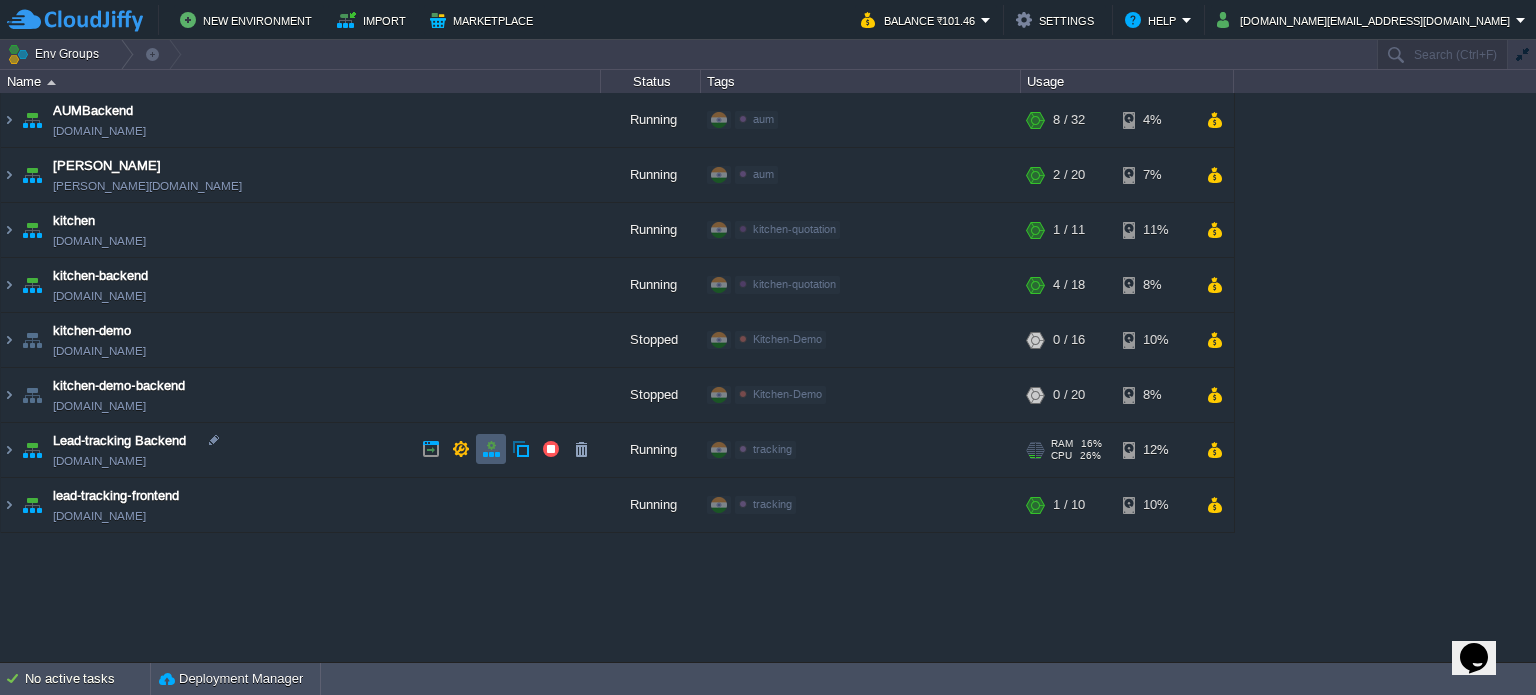 click at bounding box center [491, 449] 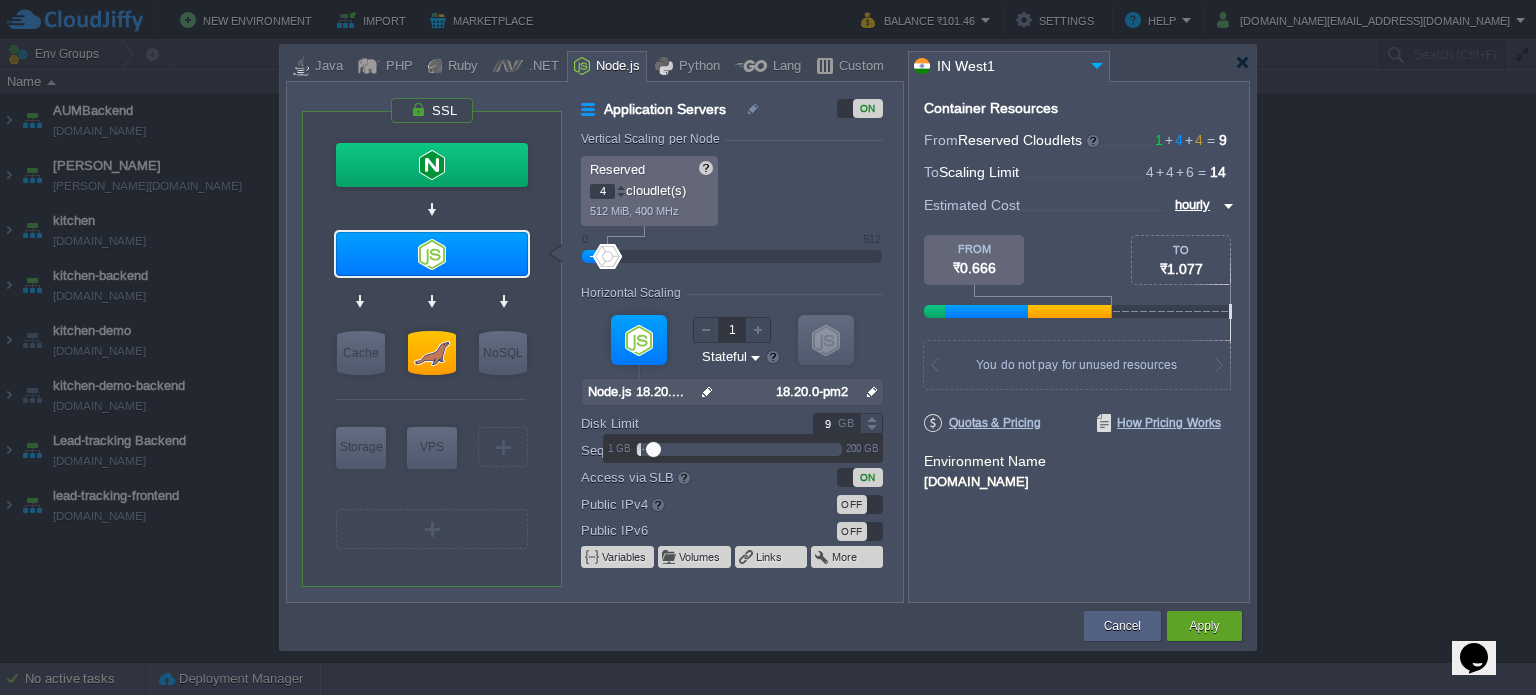 click at bounding box center [871, 429] 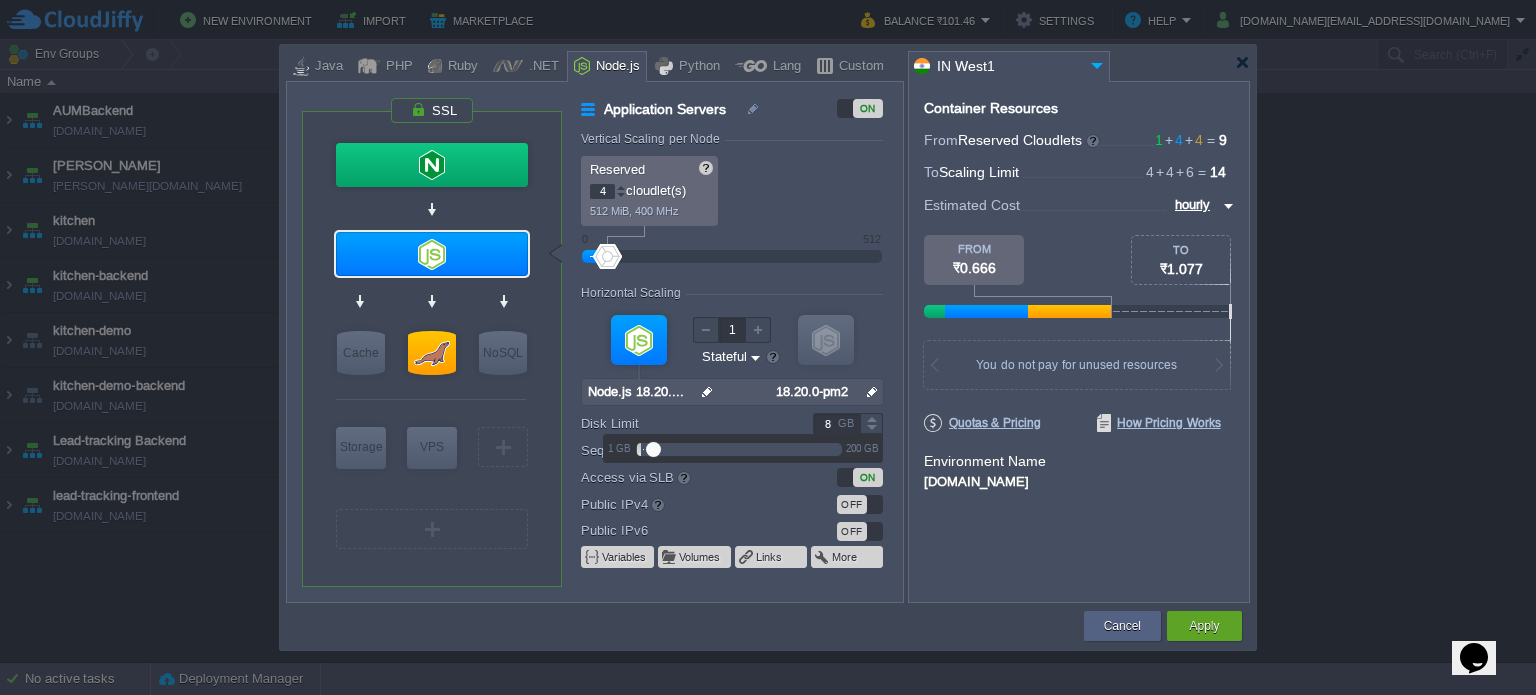 click at bounding box center (871, 429) 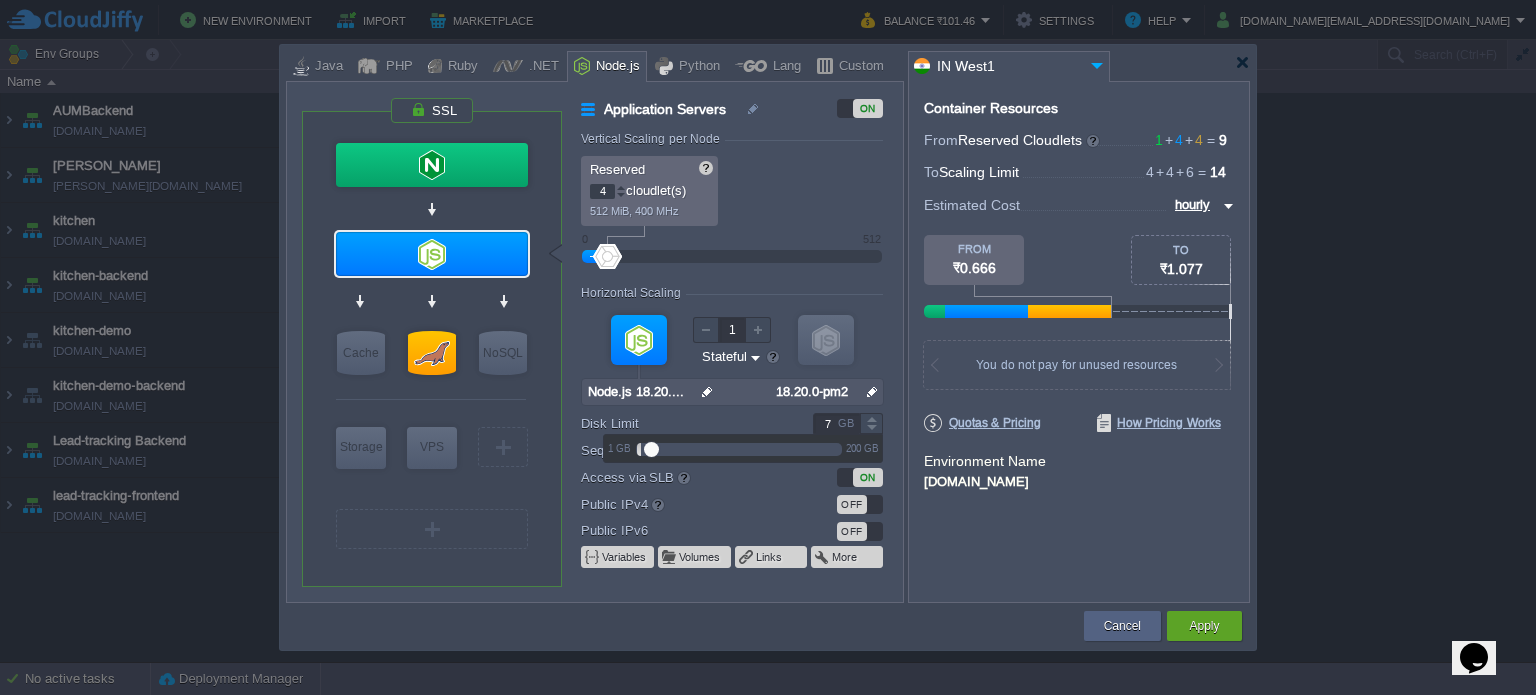 click at bounding box center [871, 429] 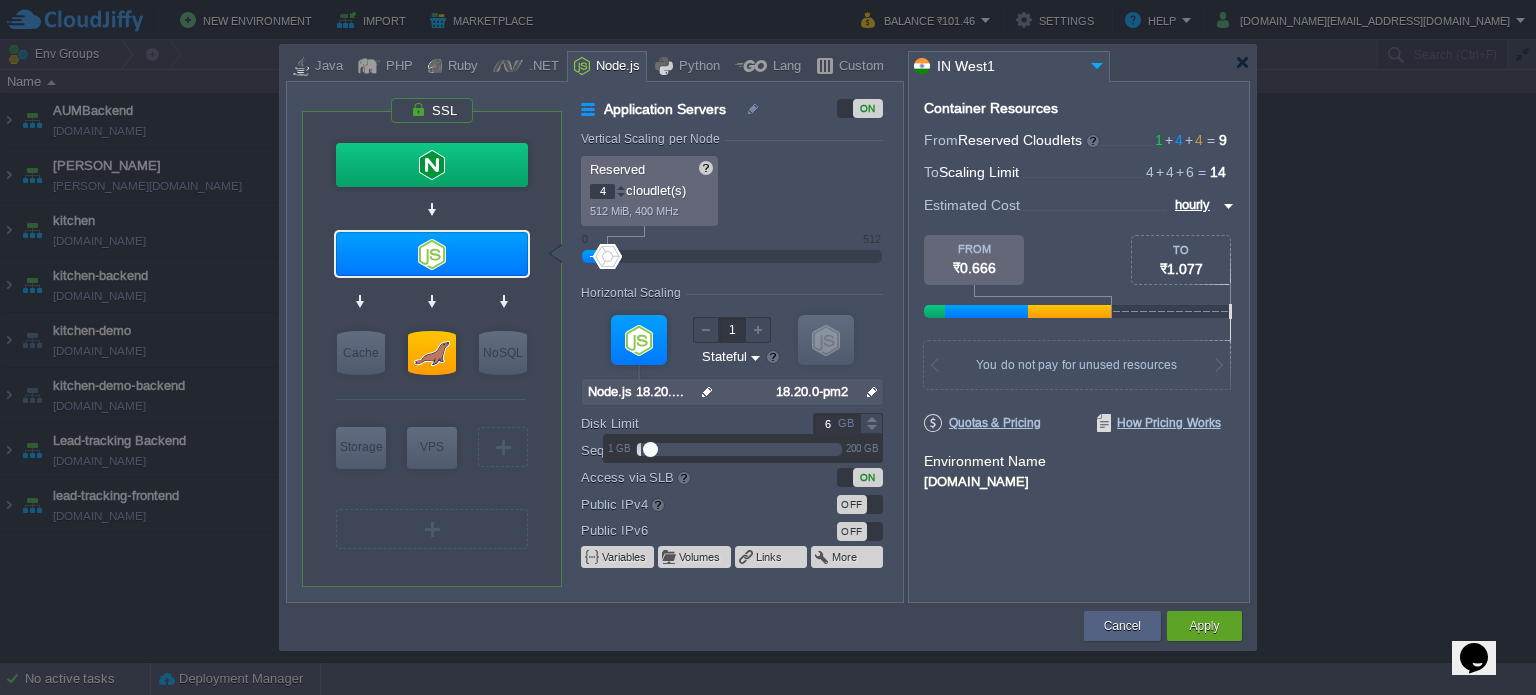click at bounding box center (871, 429) 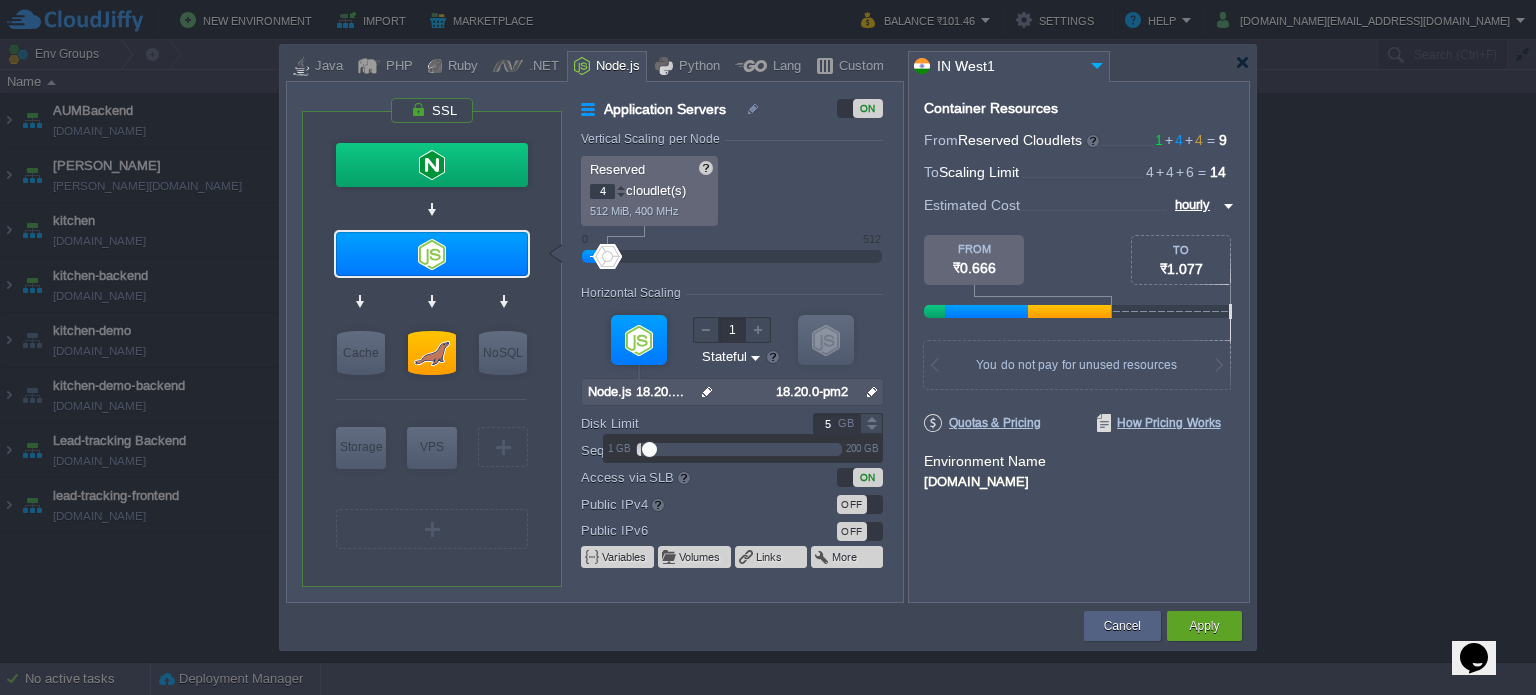 click at bounding box center (871, 429) 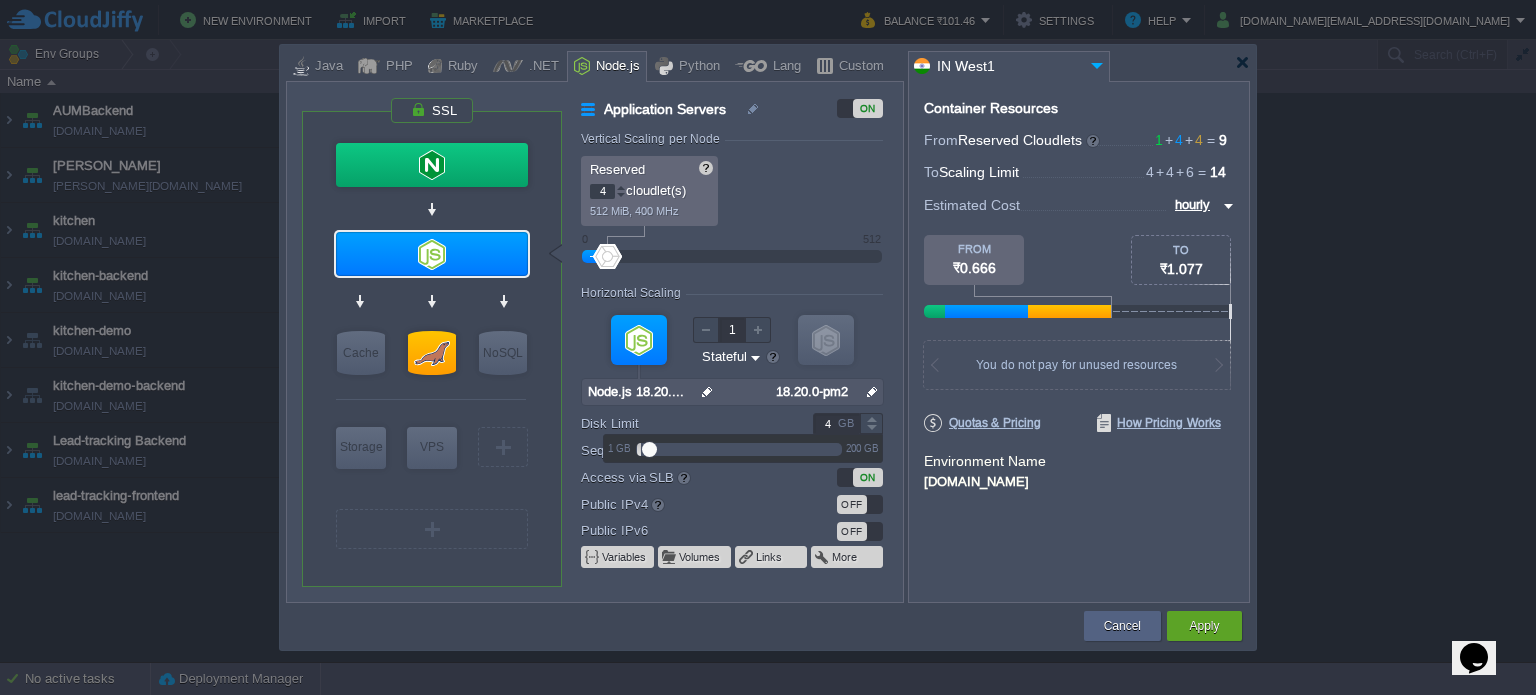 click at bounding box center (871, 429) 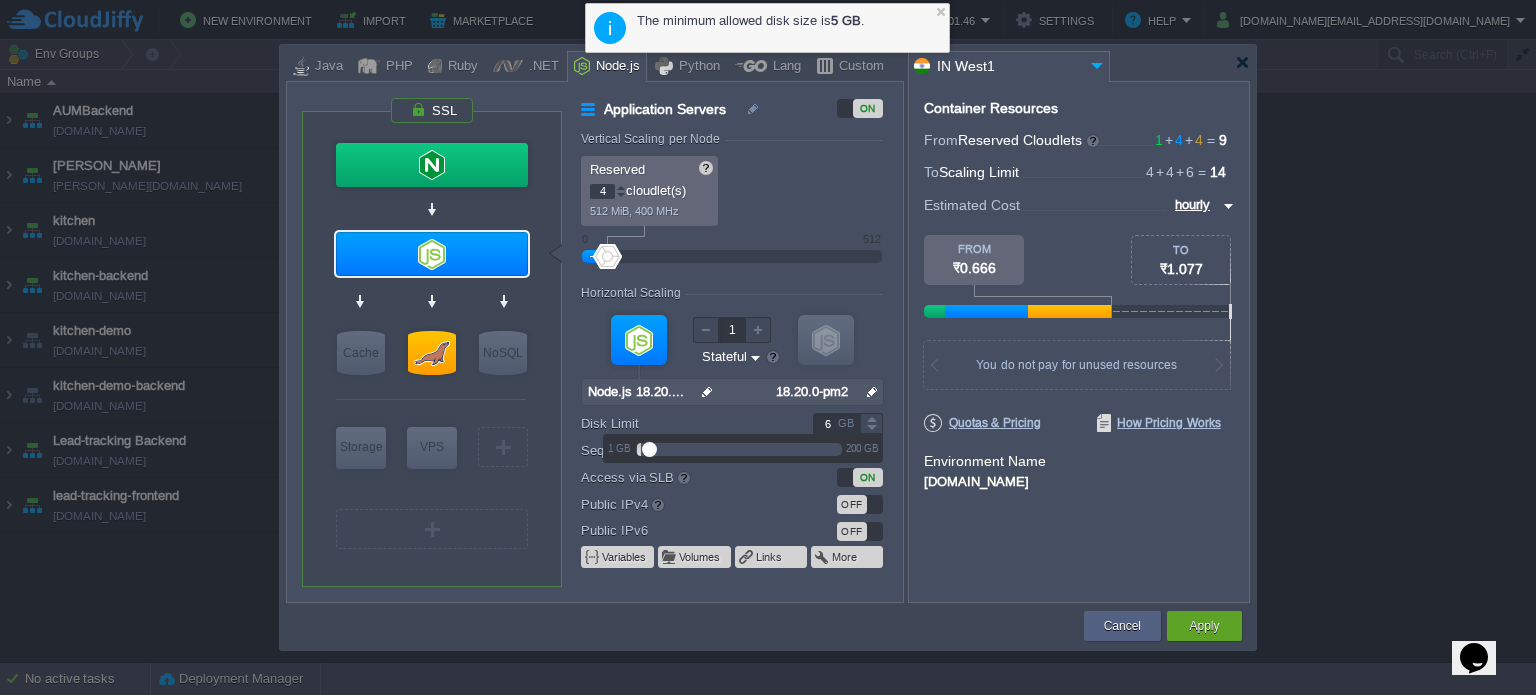 click at bounding box center [871, 418] 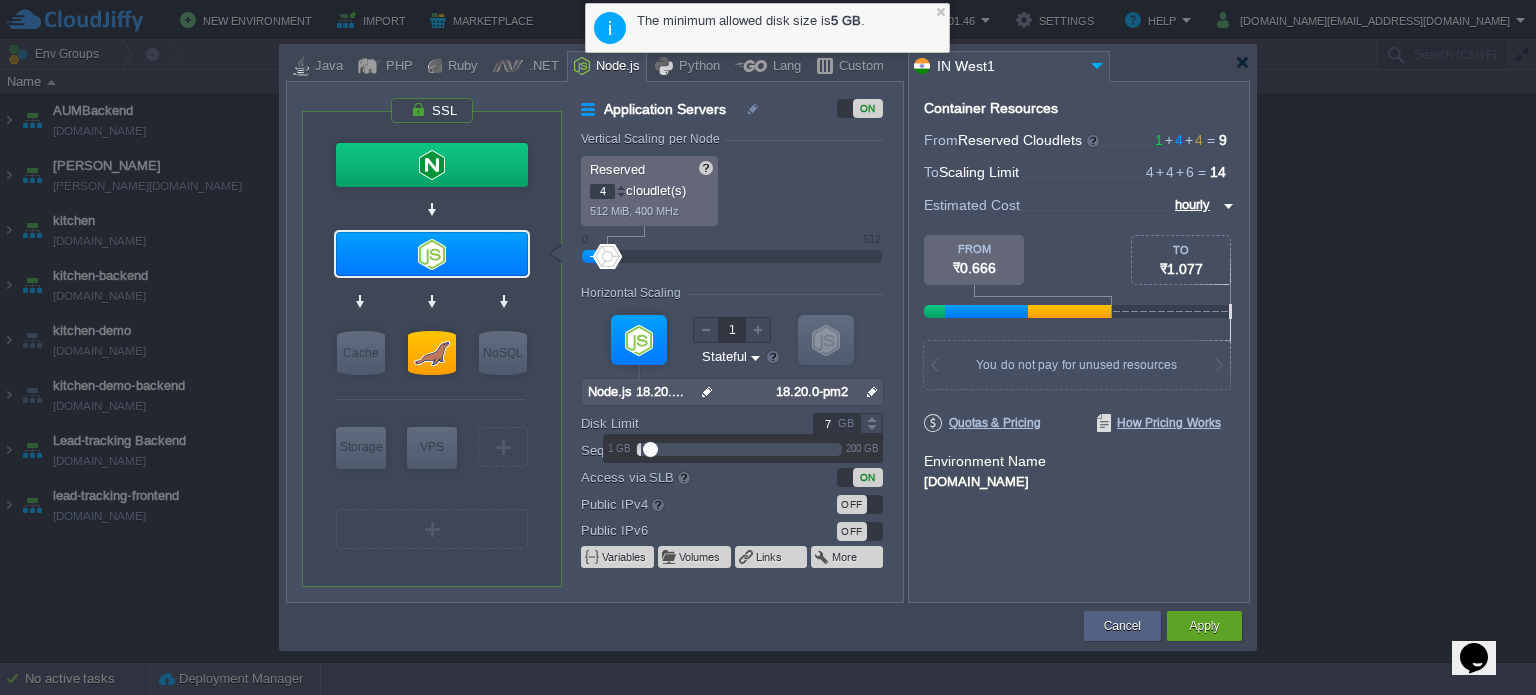 click at bounding box center (871, 418) 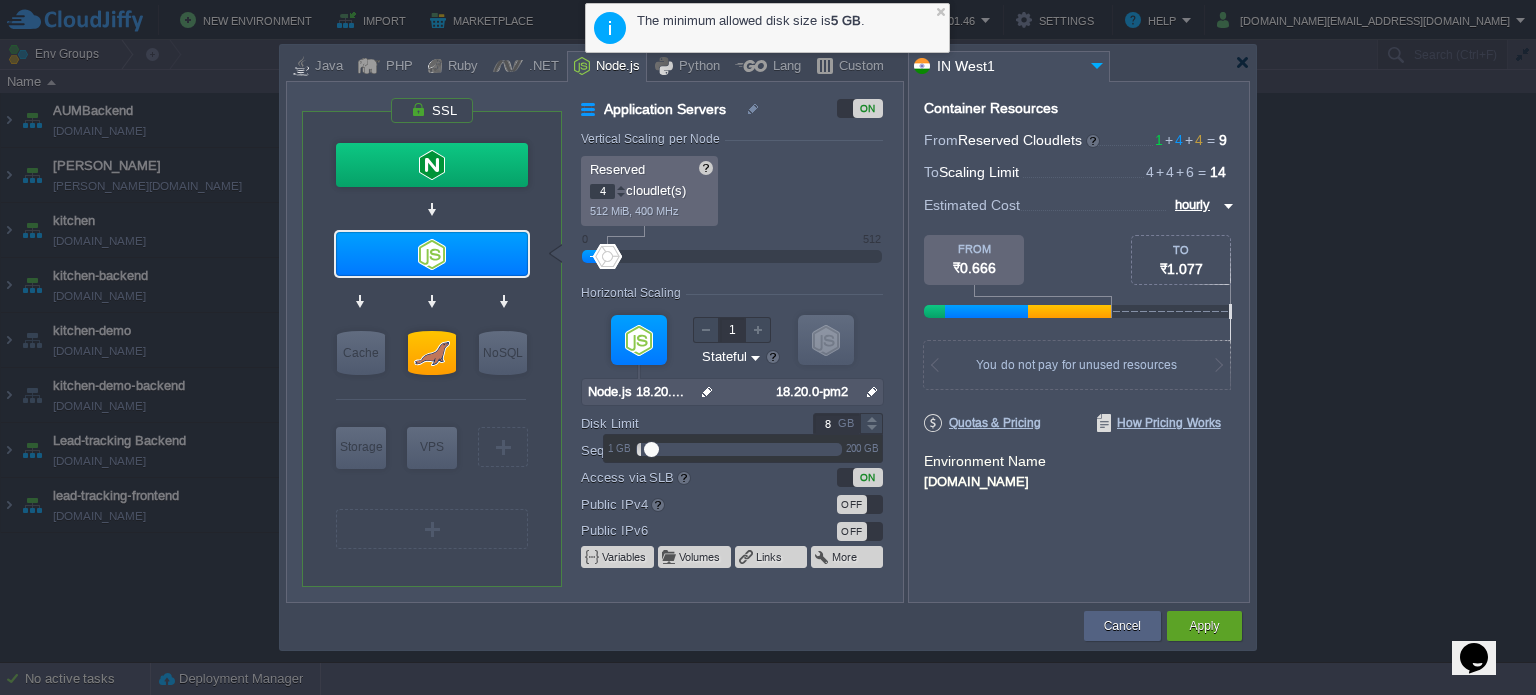 click at bounding box center (871, 418) 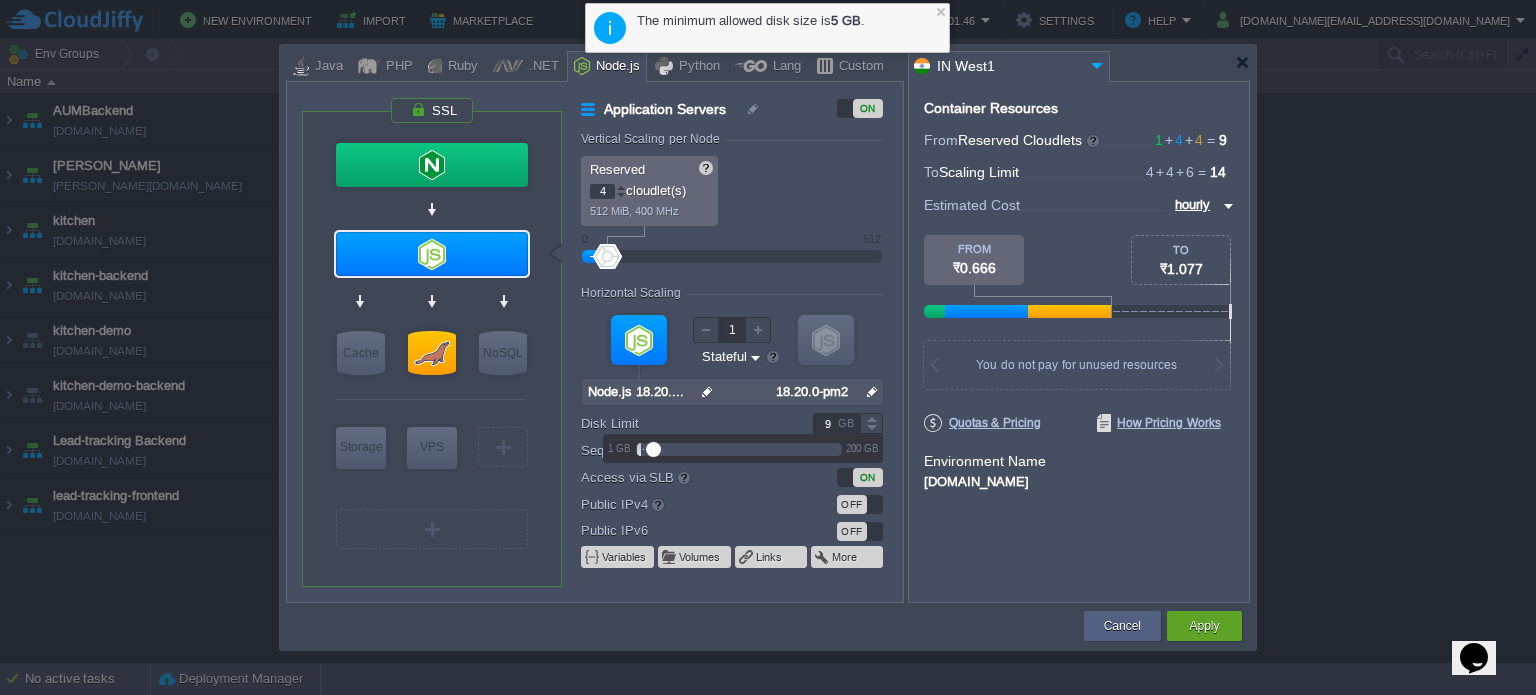 click at bounding box center [871, 418] 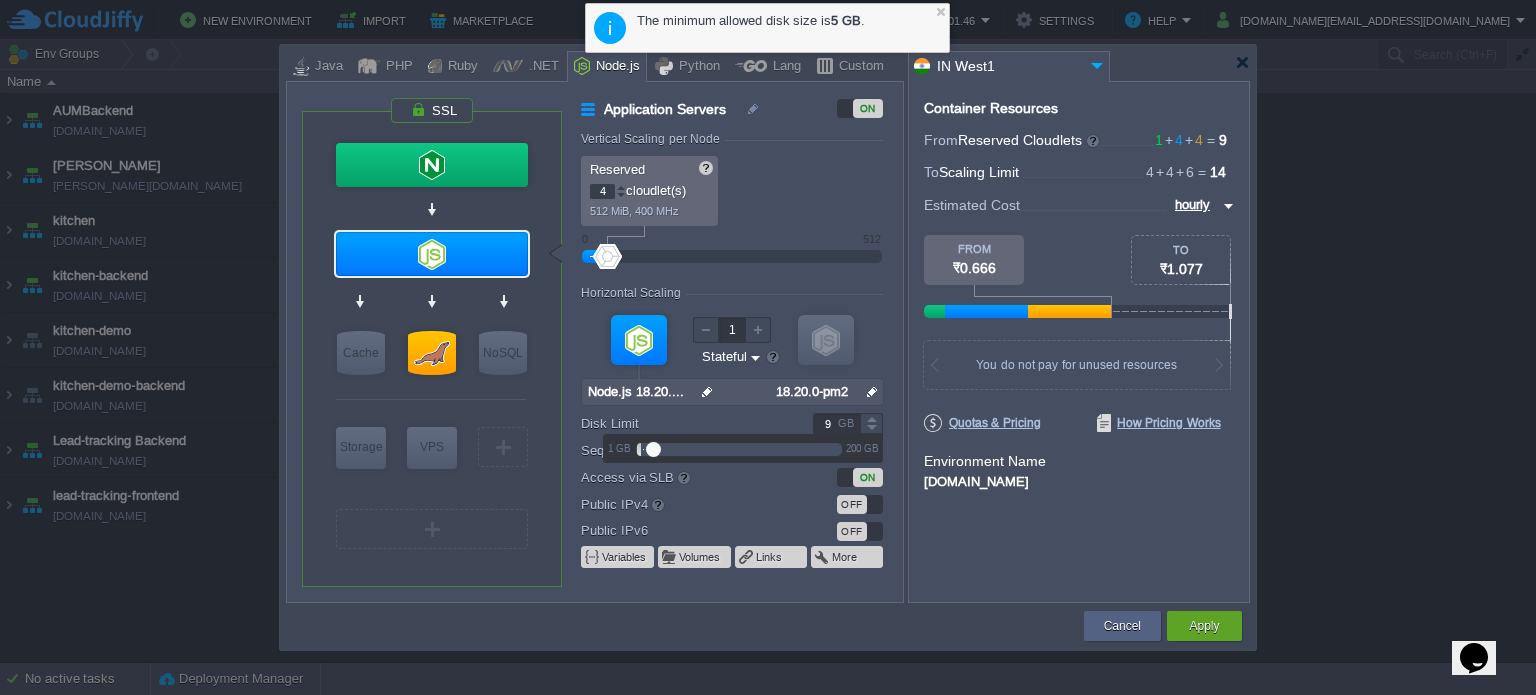 click at bounding box center [872, 423] 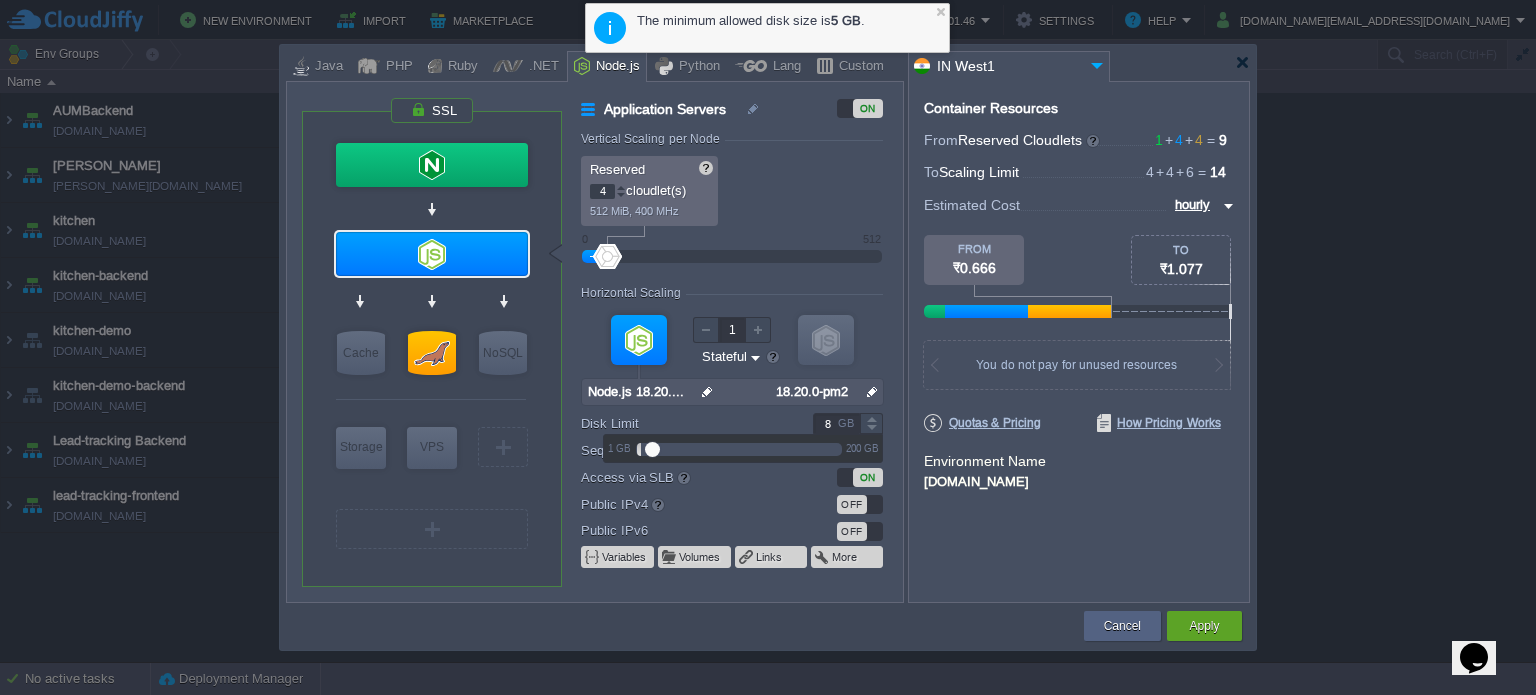 click at bounding box center (871, 429) 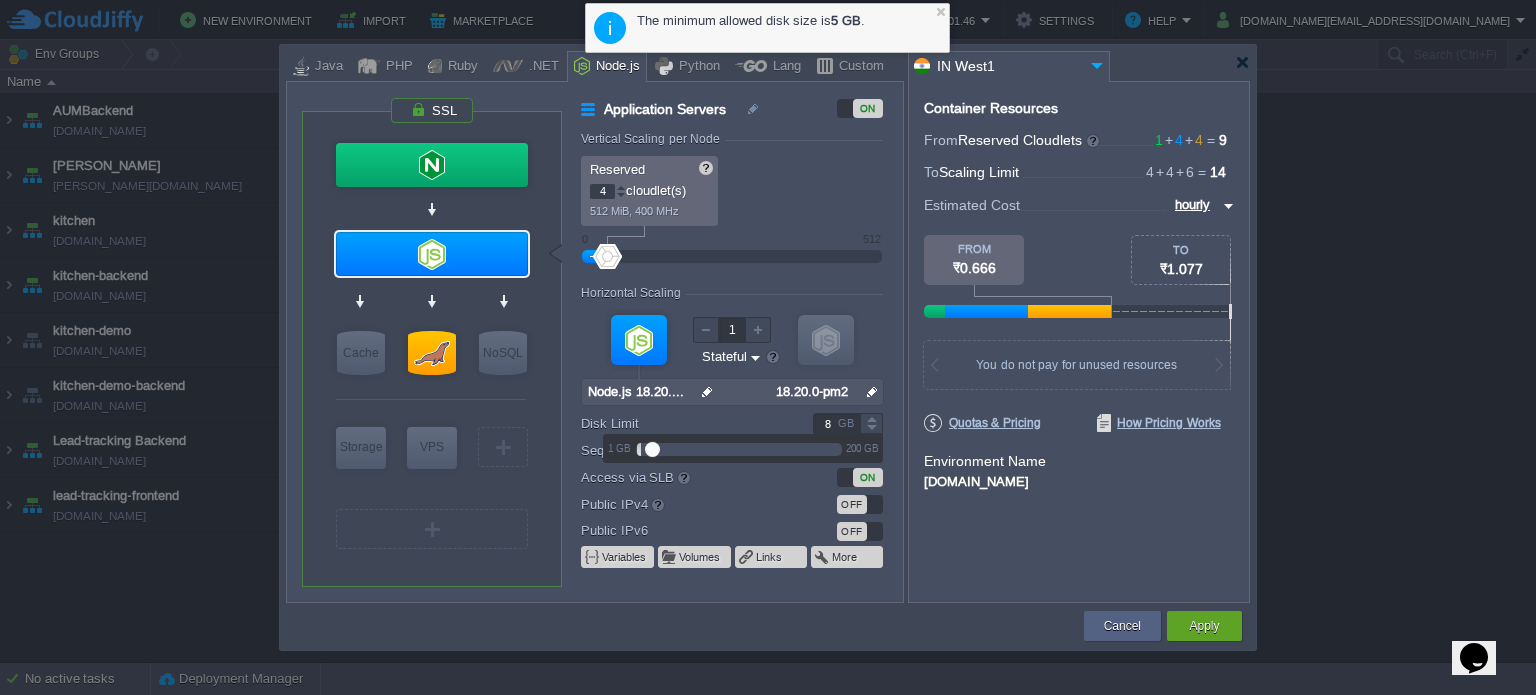 click on "Container Resources From  Reserved Cloudlets   1   +   4   +   4 ... = 9 not added To  Scaling Limit 4   +   4   +   6 ... = 14 not added   VM Resources ... = 0 GiB, 0 vCPU not added Estimated Cost hourly TO ₹1.077 FROM ₹0.666 1.12 GiB RAM + 900 MHz CPU + 48 GB Disk You pay the fixed price for reserved resources Total cost at  100%  load on  ALL  containers You do not pay for unused resources Disk Limit per Node 200 GB Traffic Limit per Node 300 GB Quotas & Pricing How Pricing Works Environment Name [DOMAIN_NAME]" at bounding box center (1079, 342) 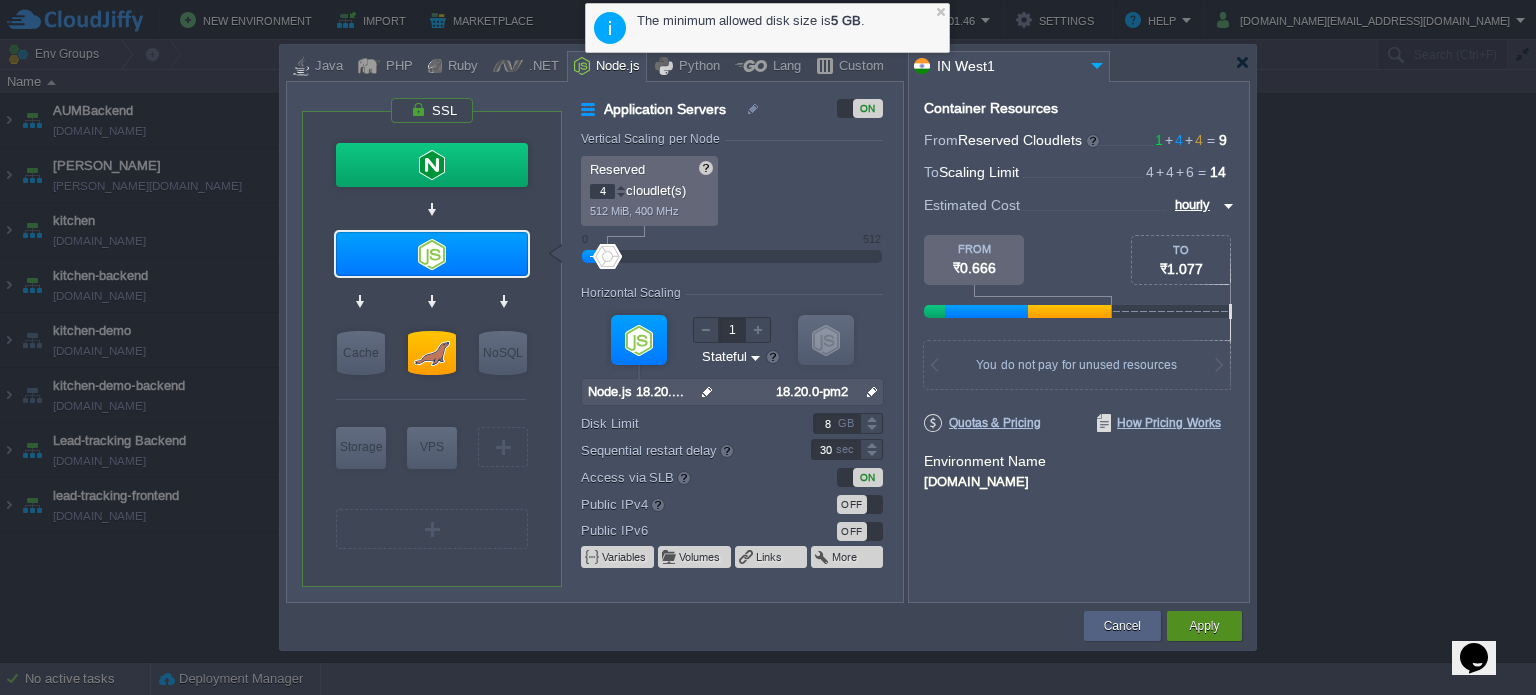 click on "Apply" at bounding box center (1204, 626) 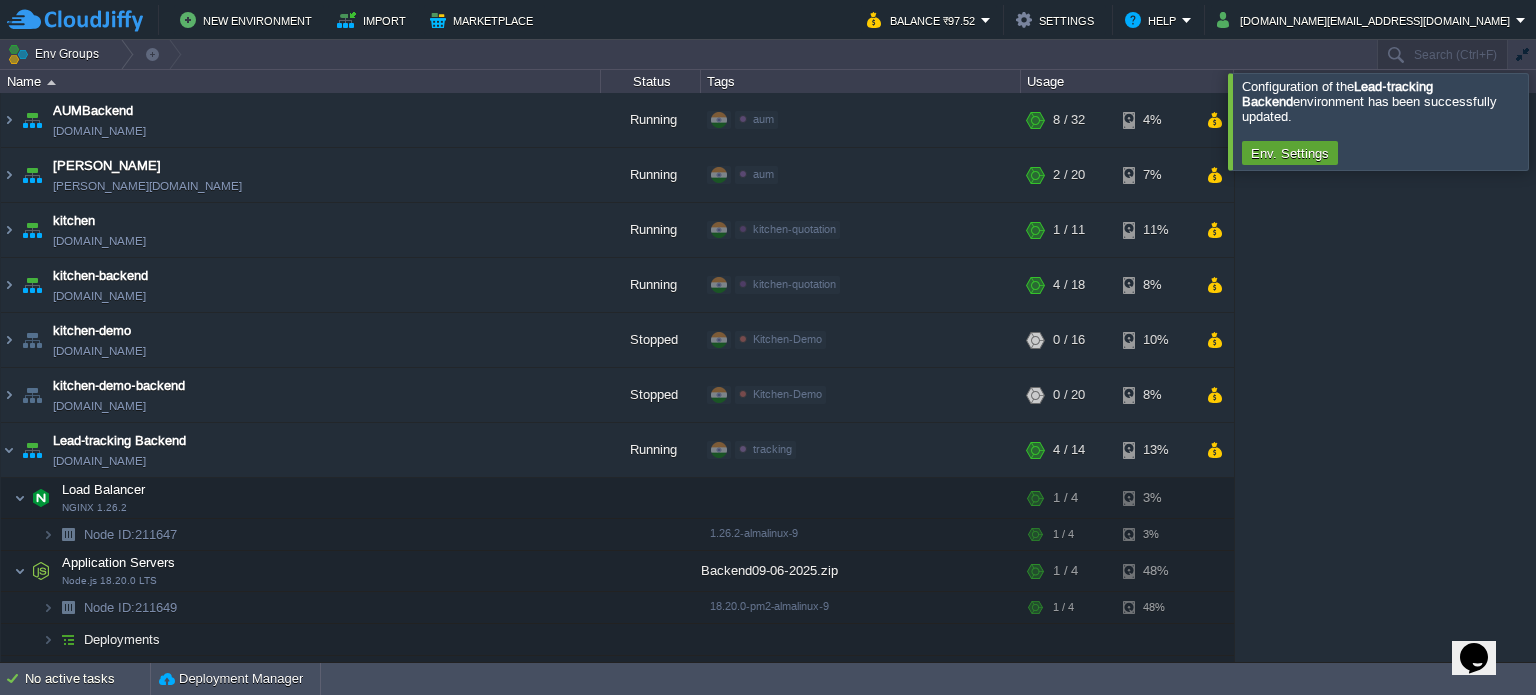 click 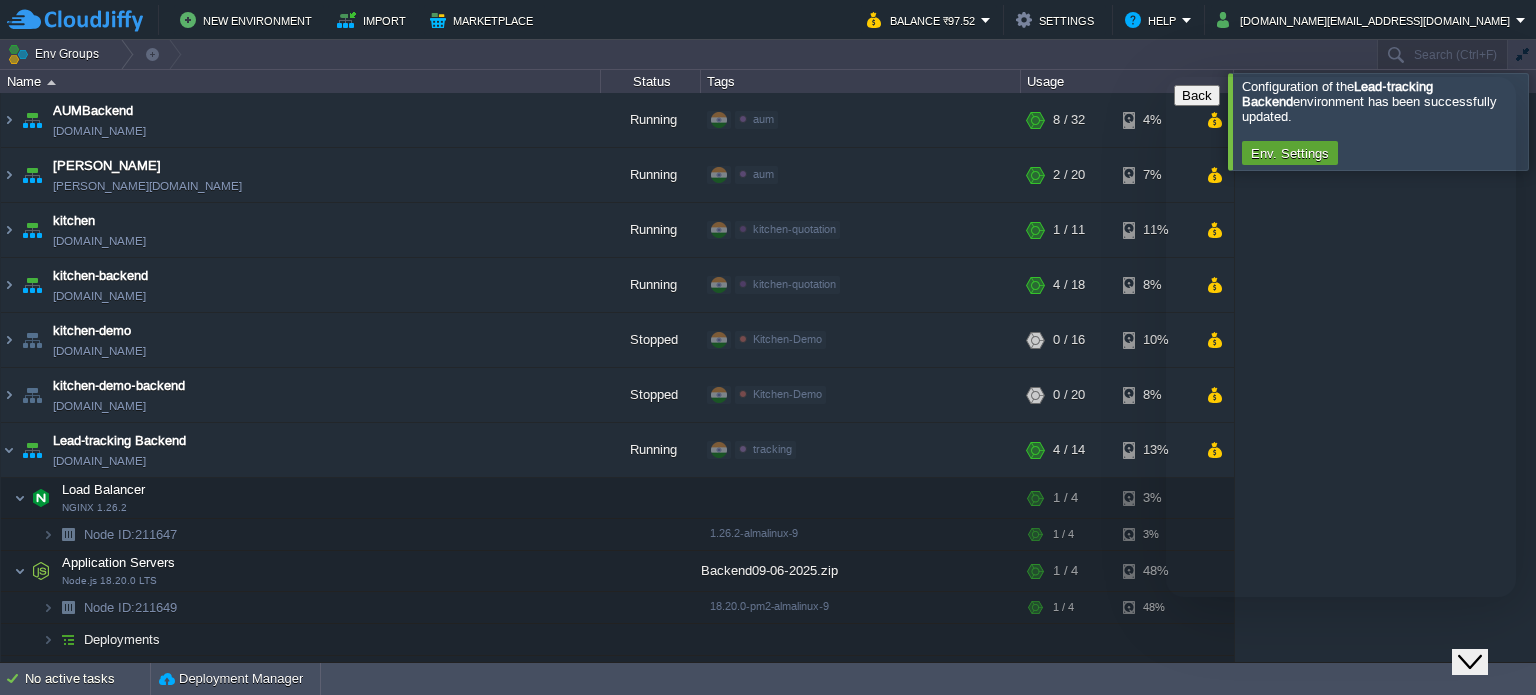 click on "Close Chat This icon closes the chat window." 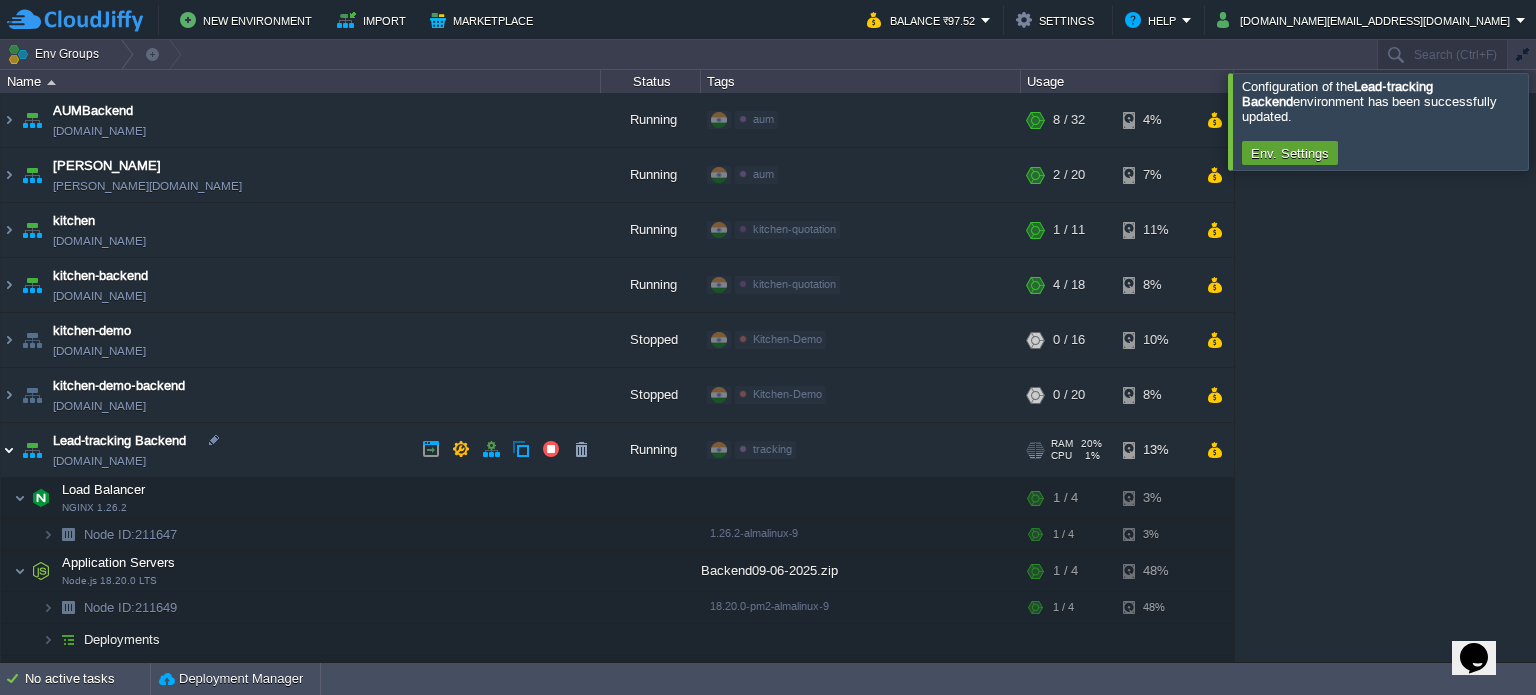 click at bounding box center [9, 450] 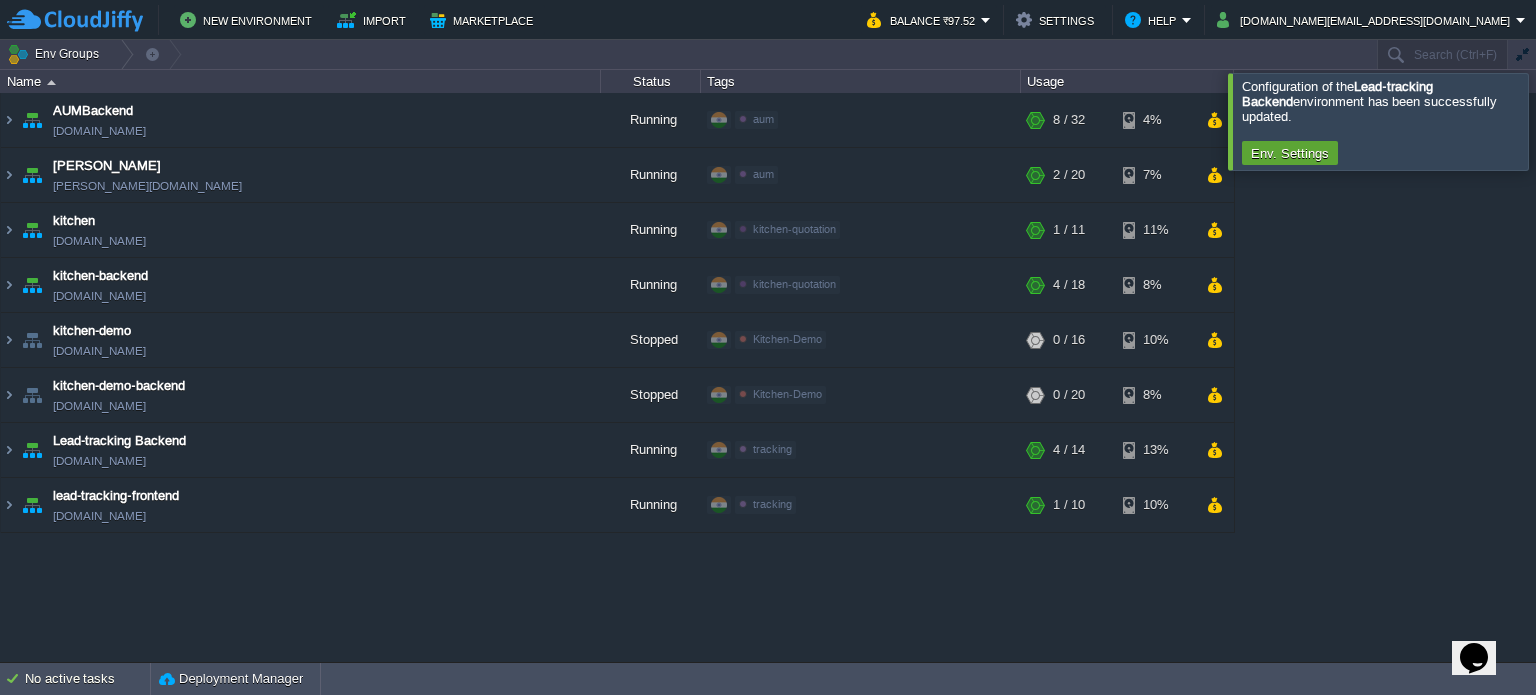 click at bounding box center (1560, 121) 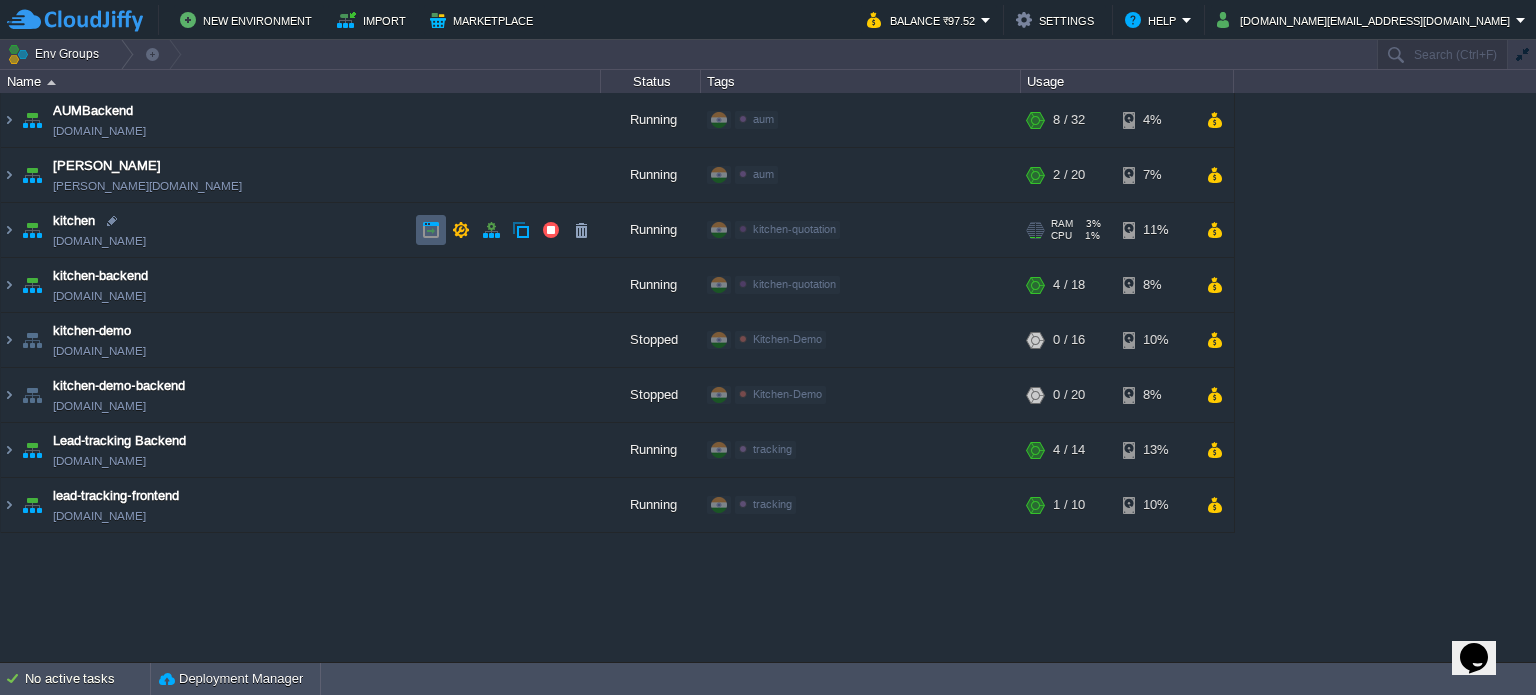 click at bounding box center (431, 230) 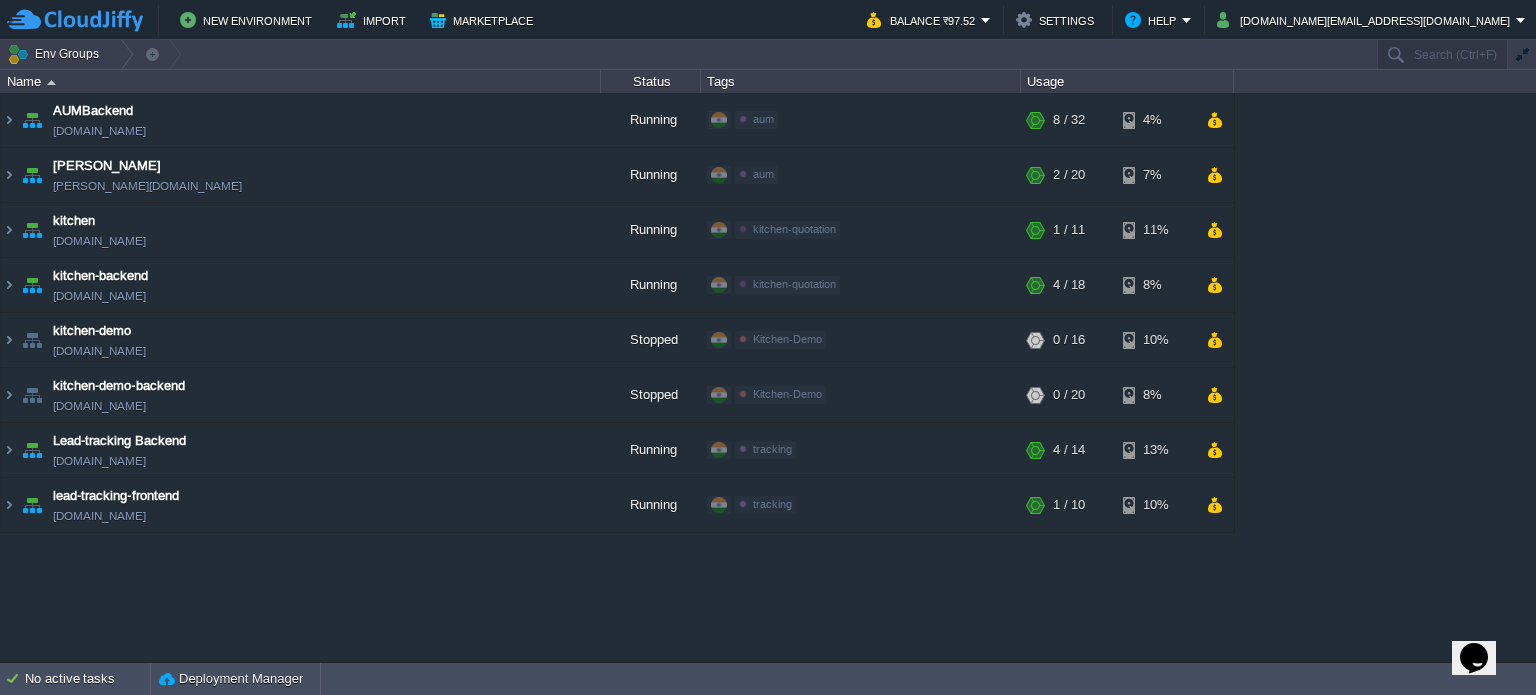click 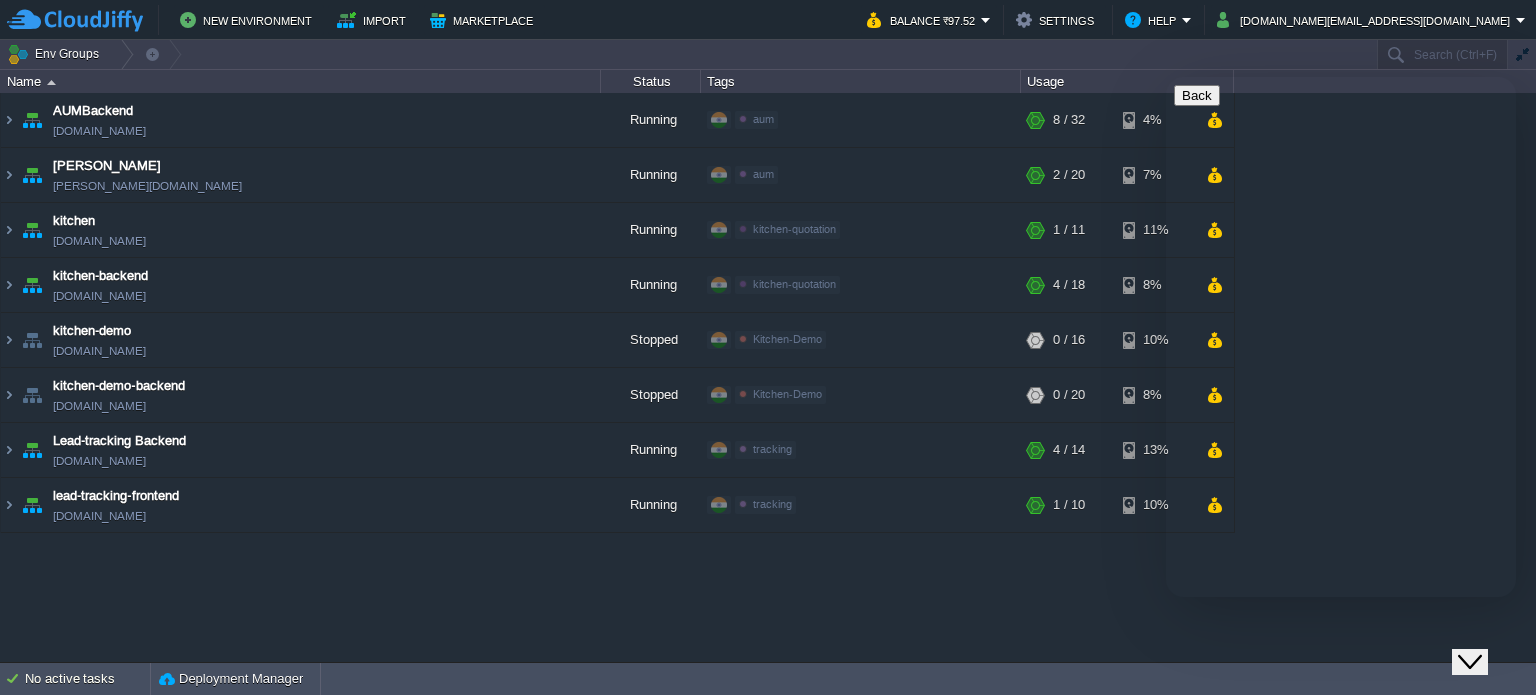 click on "We typically reply in a few minutes" at bounding box center [1341, 737] 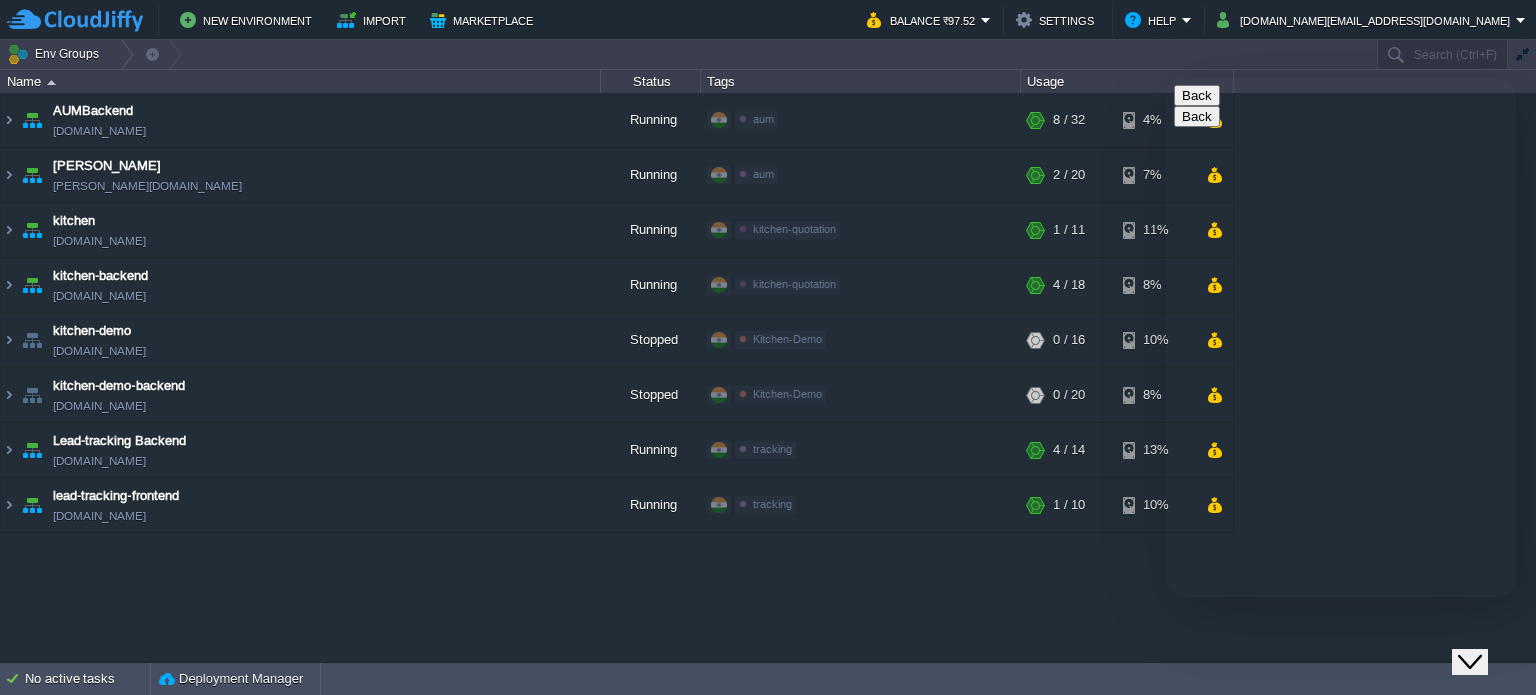 click on "91" at bounding box center (1278, 854) 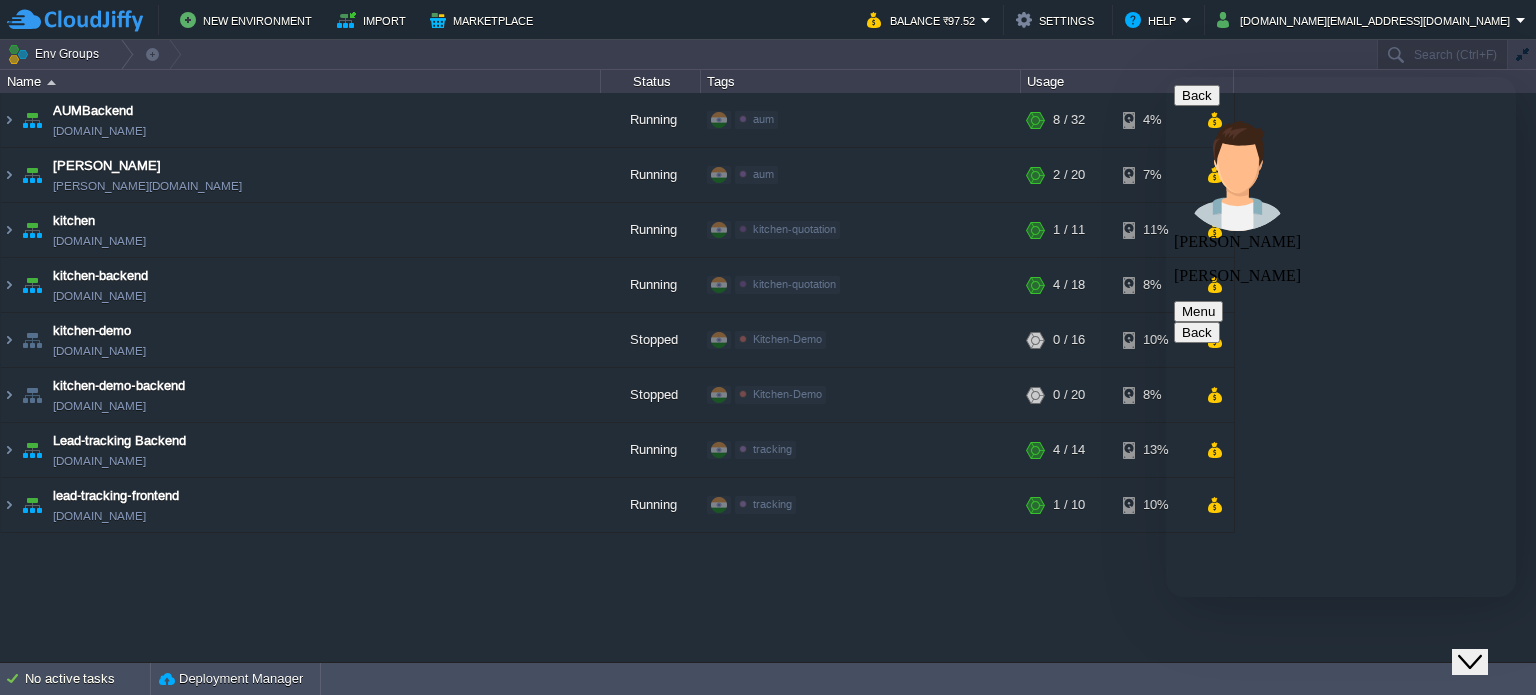 click on "Rate this chat Upload File Insert emoji" at bounding box center (1166, 77) 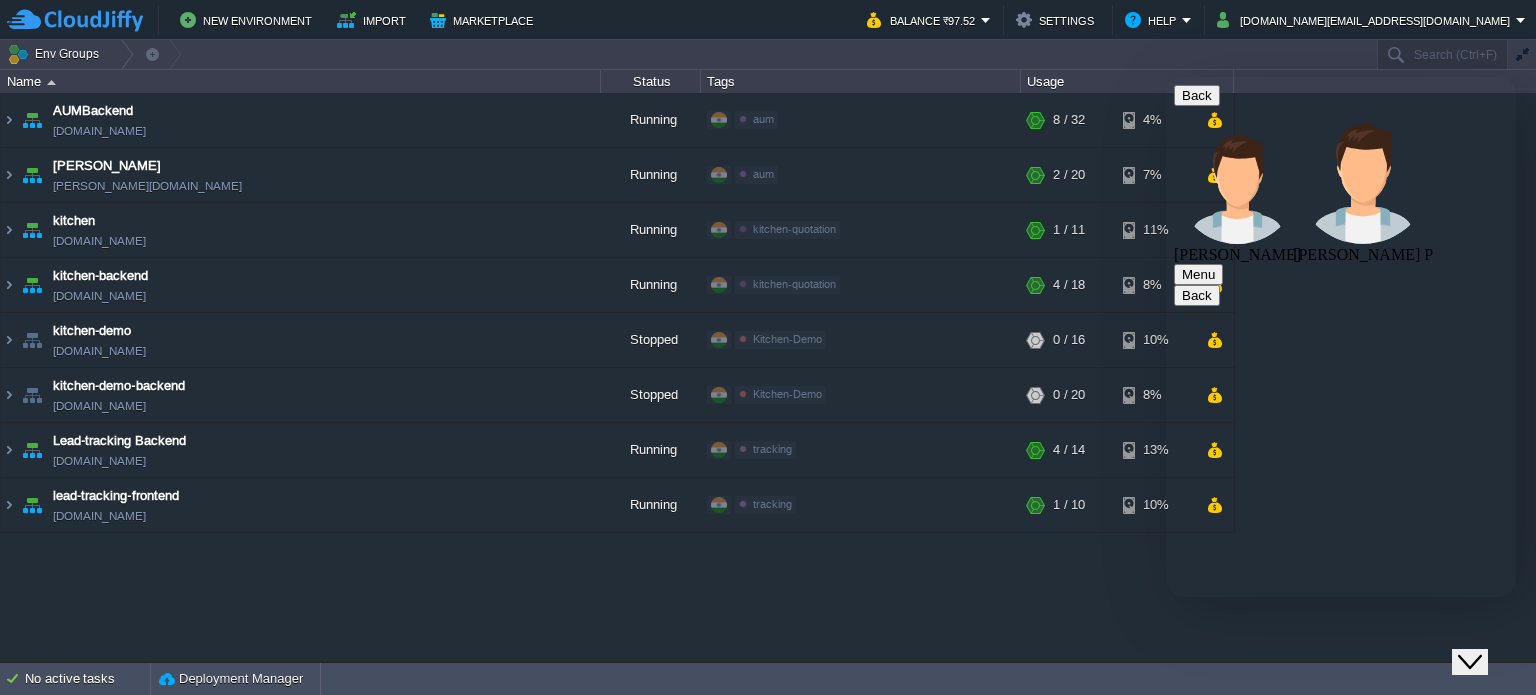scroll, scrollTop: 5, scrollLeft: 0, axis: vertical 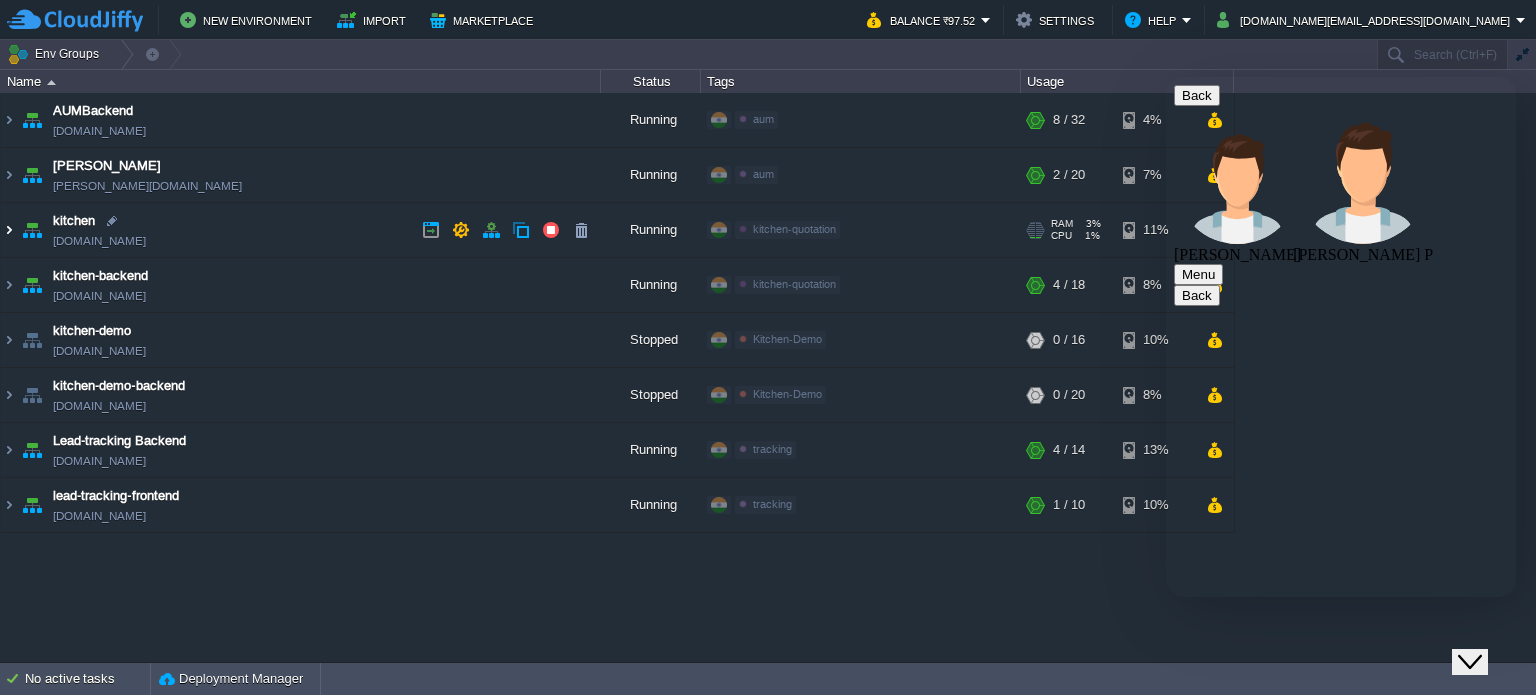click at bounding box center [9, 230] 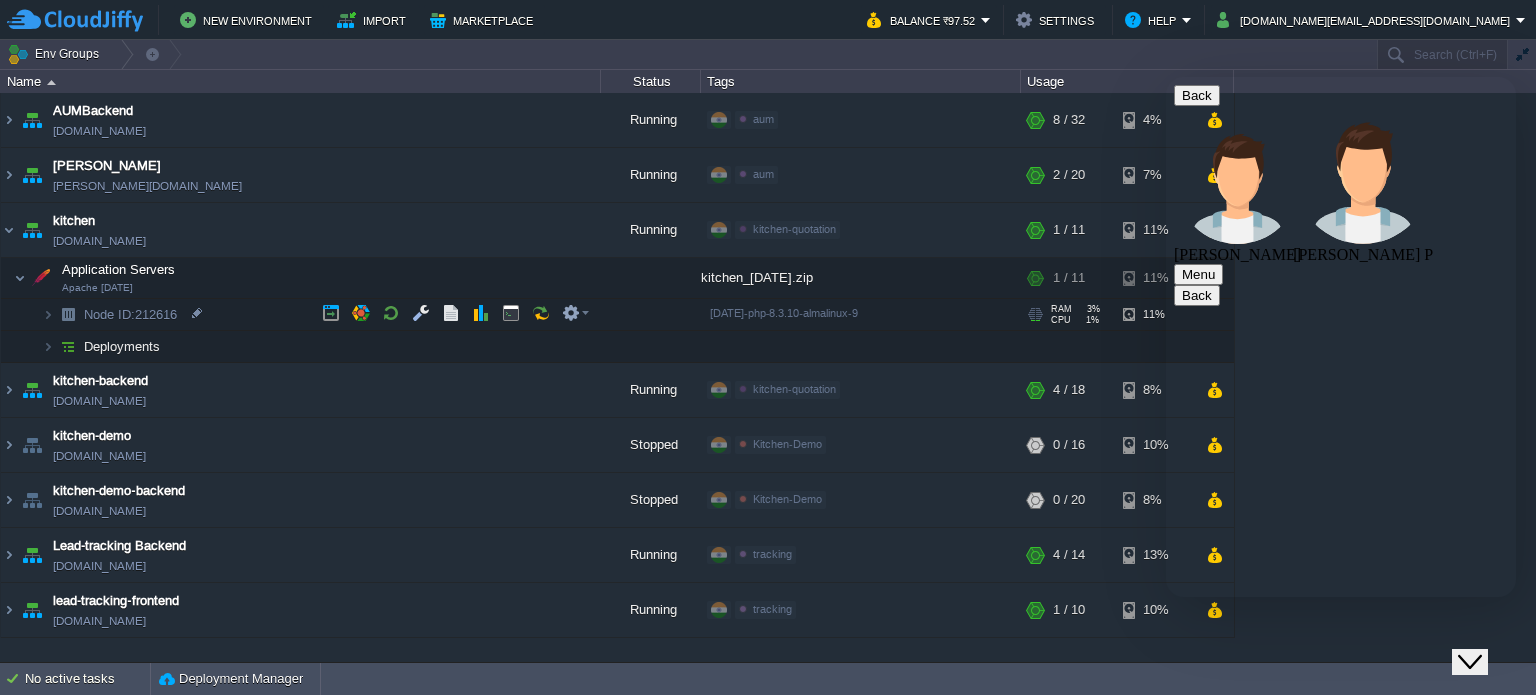 click on "Node ID:  212616" at bounding box center (131, 314) 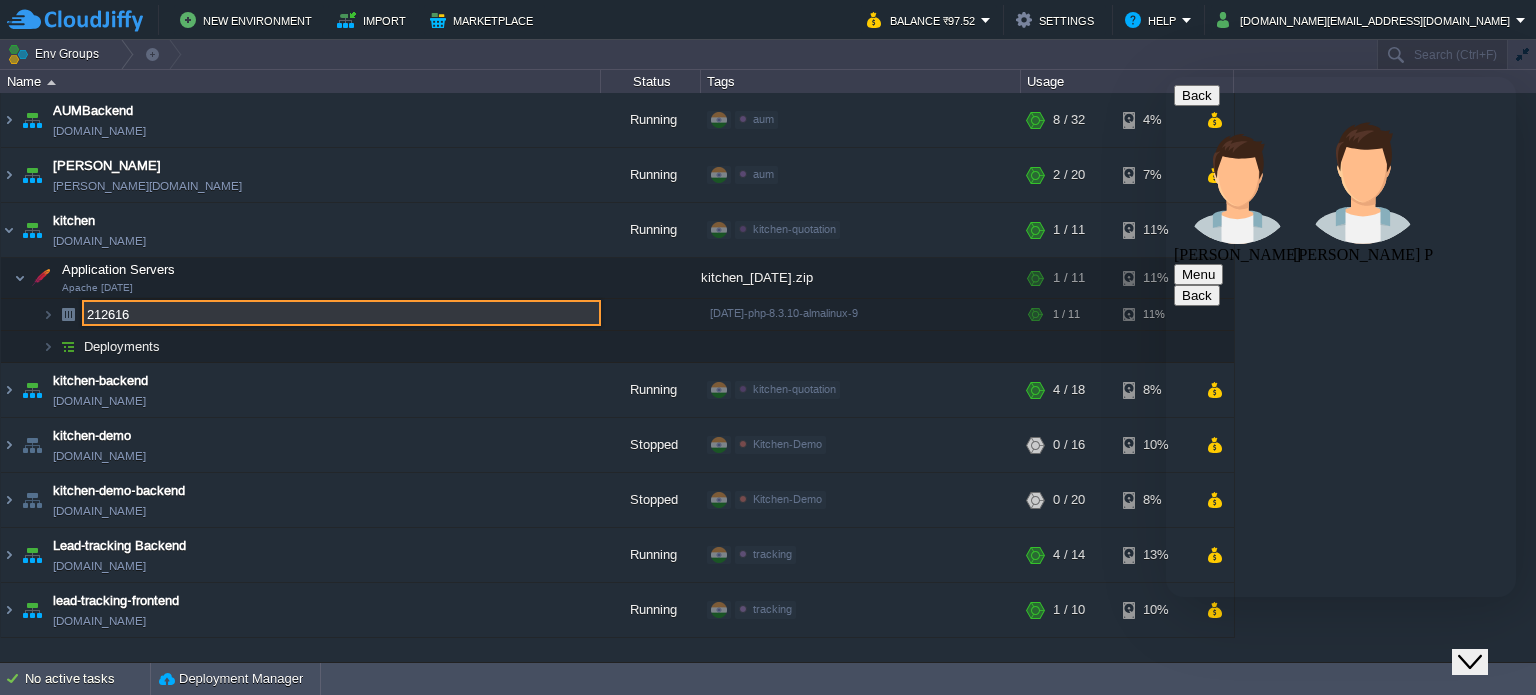 click on "212616" at bounding box center [341, 313] 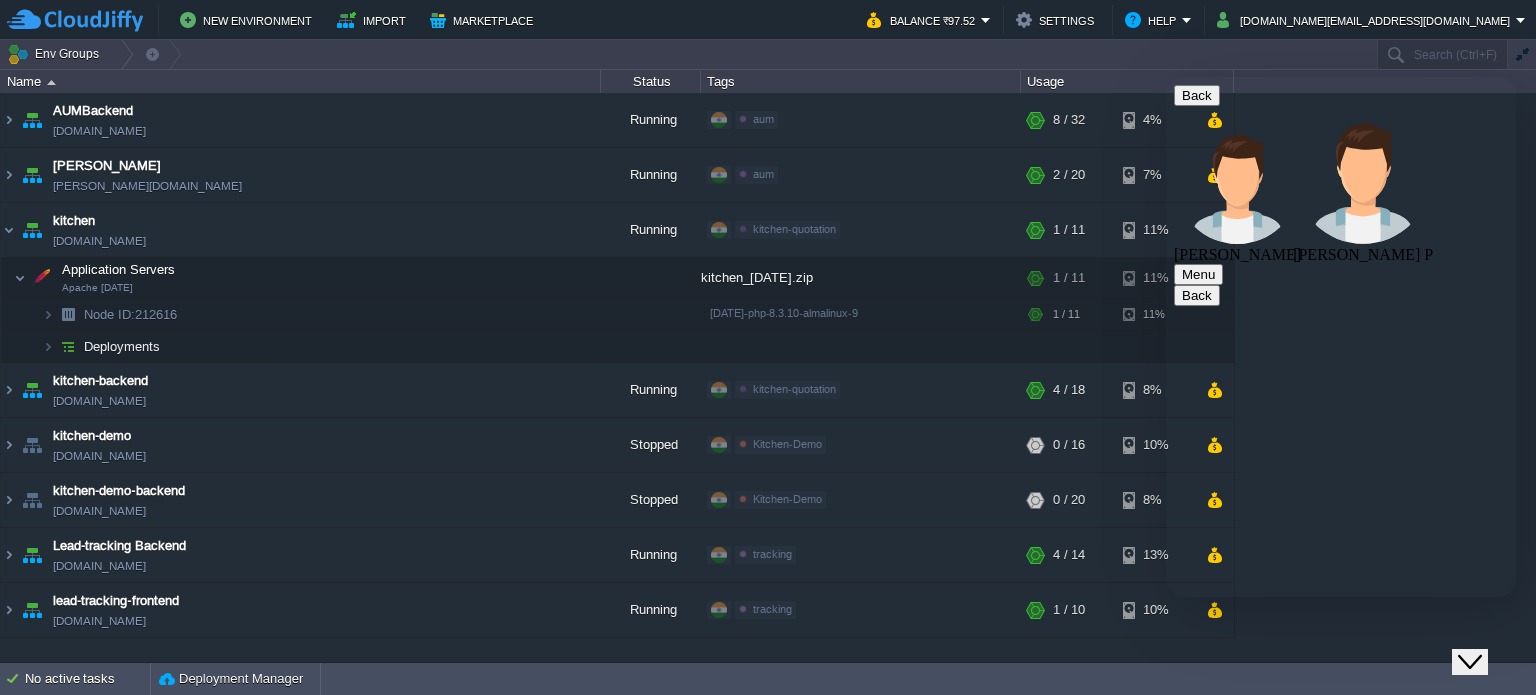 click on "user : [EMAIL_ADDRESS][DOMAIN_NAME]
pass: [EMAIL_ADDRESS][DOMAIN_NAME]" at bounding box center (1166, 77) 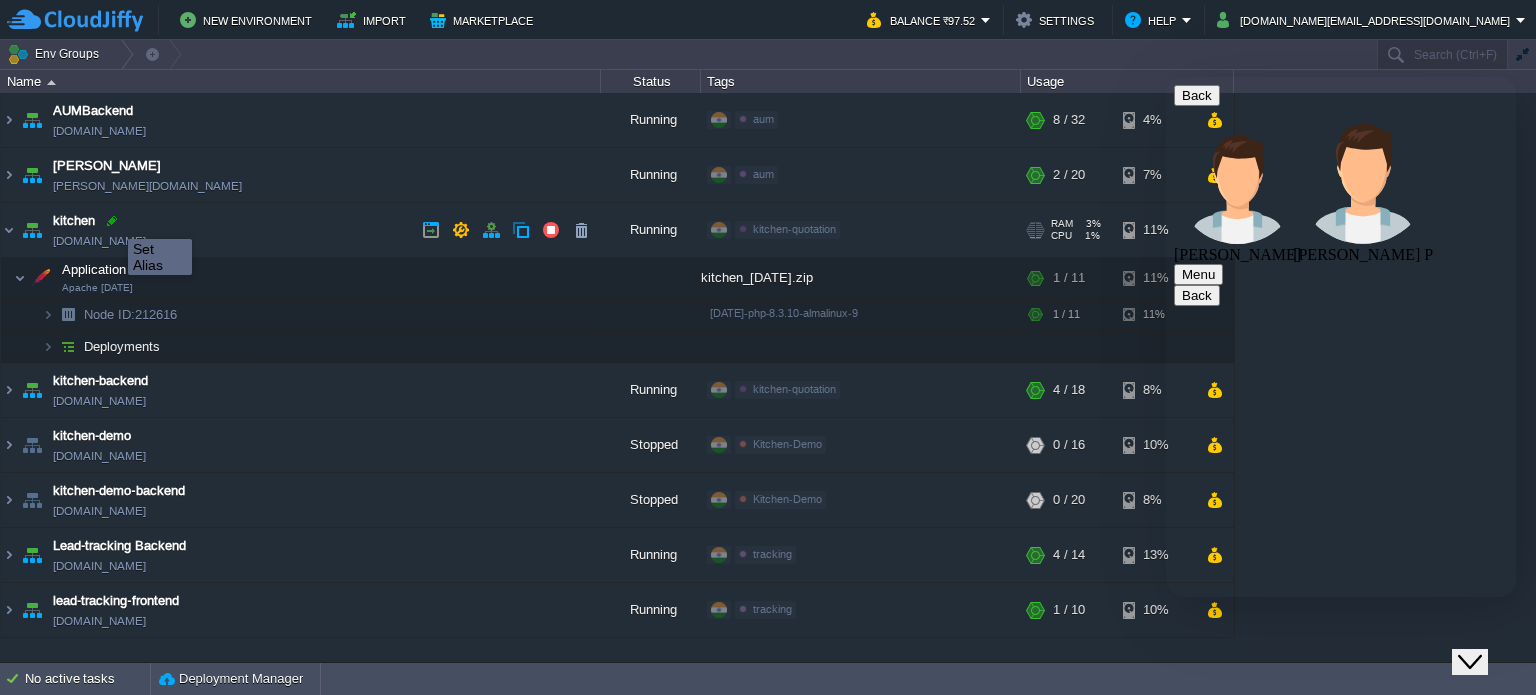 click at bounding box center (112, 221) 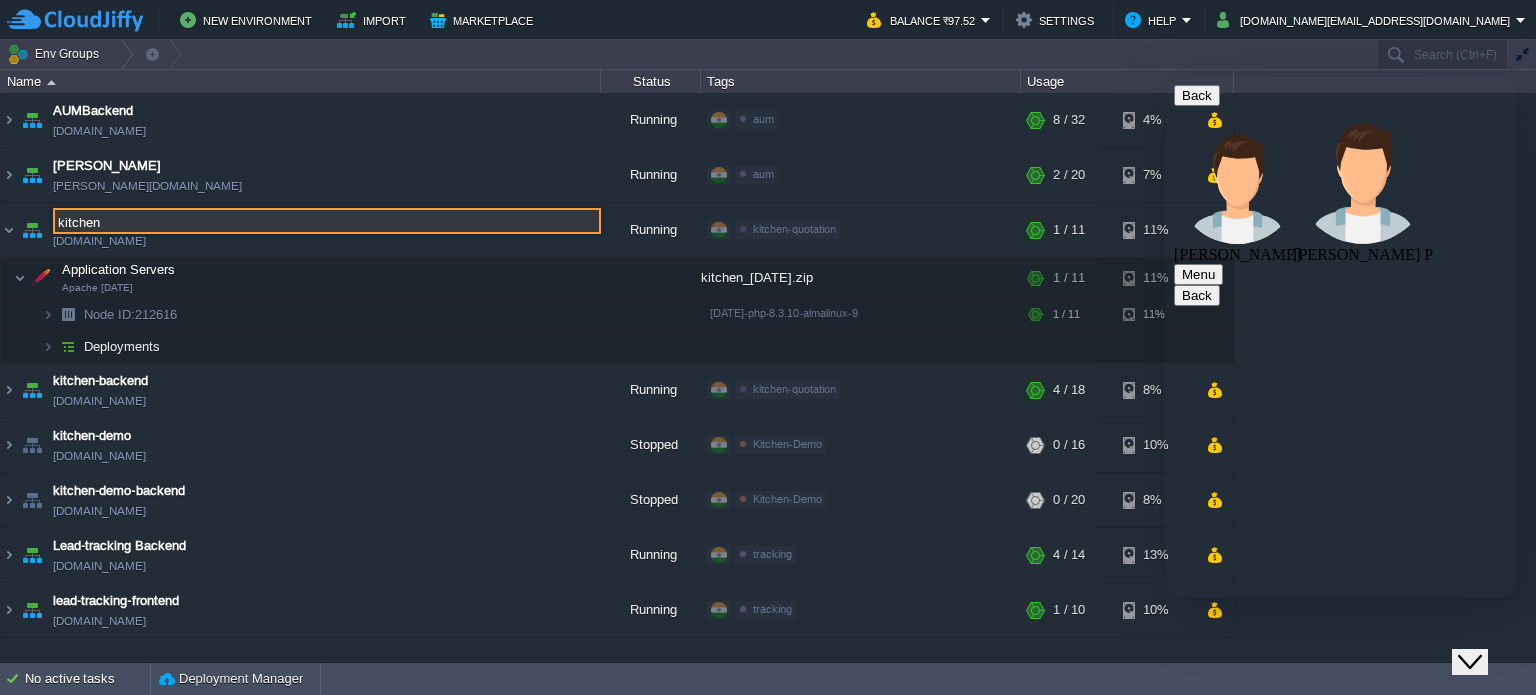 click at bounding box center [1166, 77] 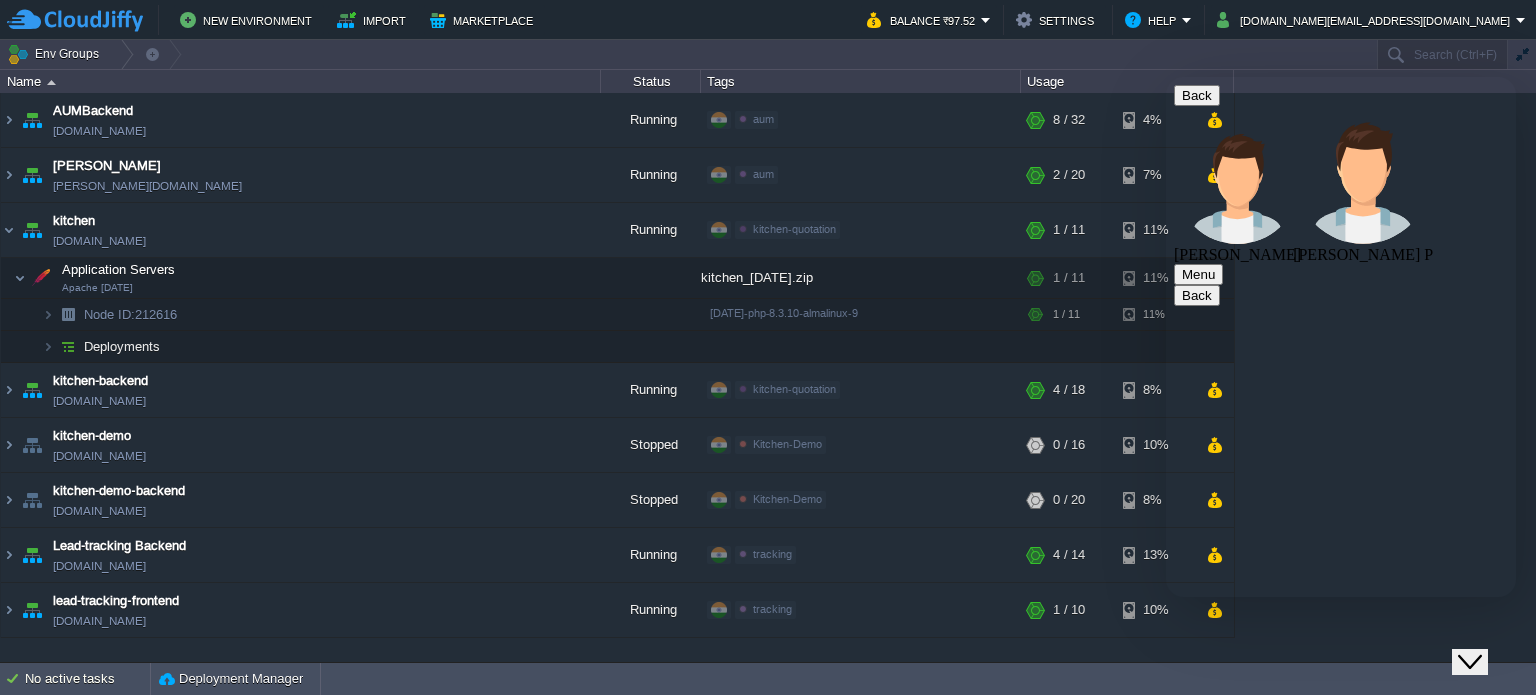 click at bounding box center (1166, 77) 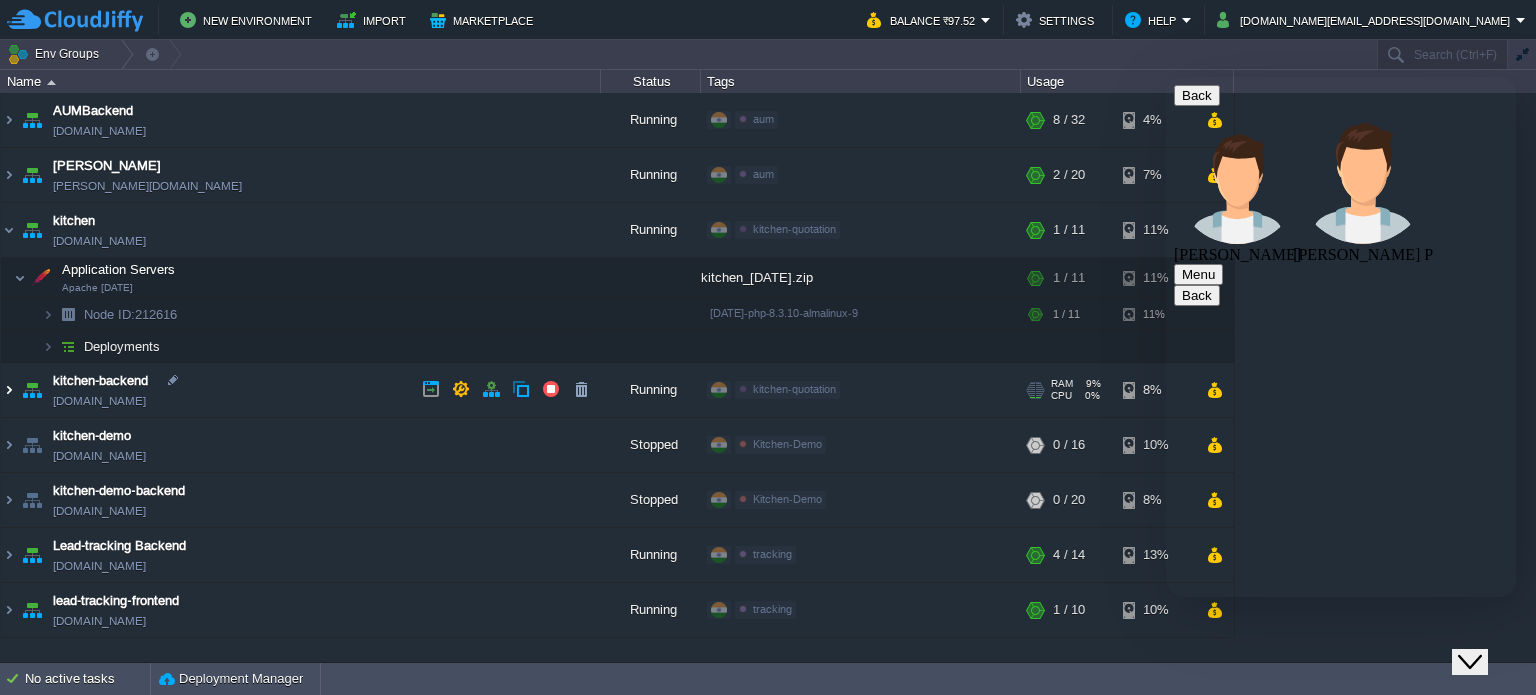 click at bounding box center (9, 390) 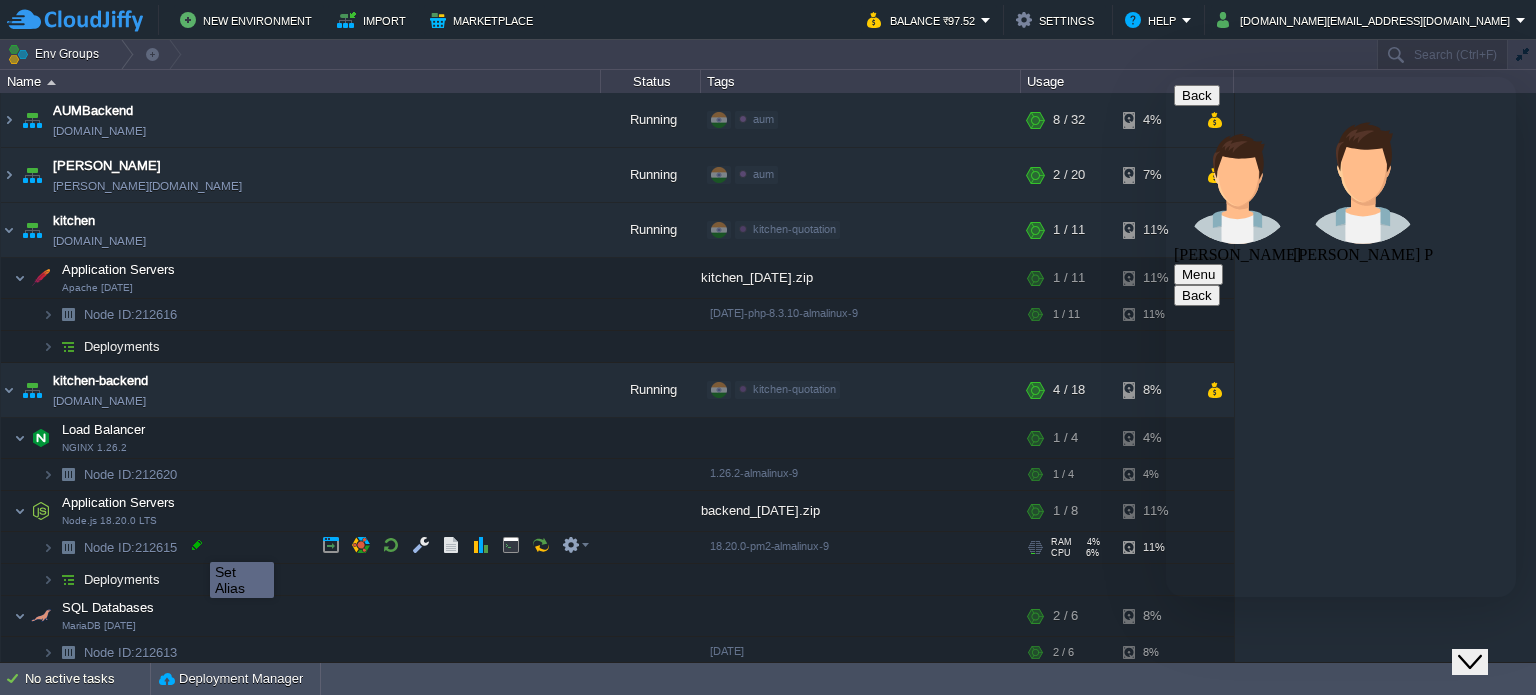 click at bounding box center [197, 545] 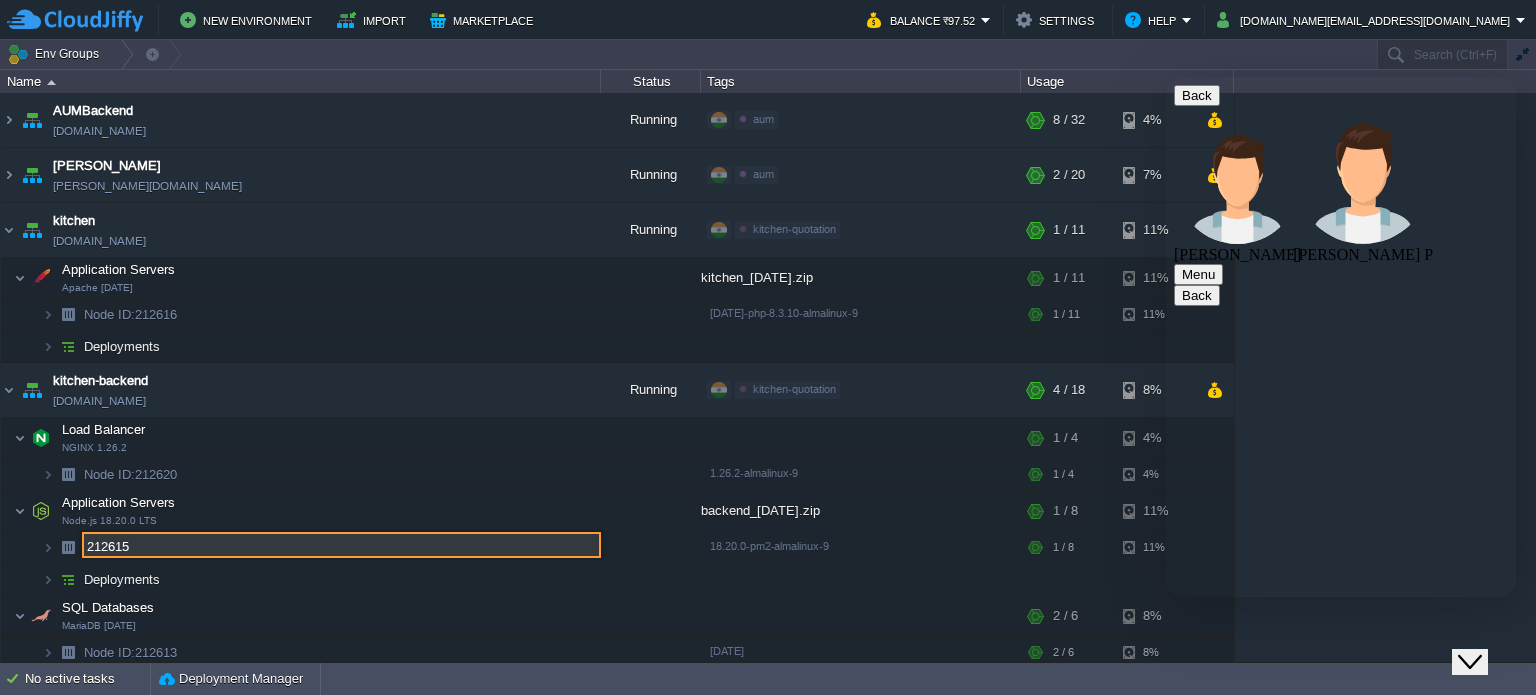 click at bounding box center [1166, 77] 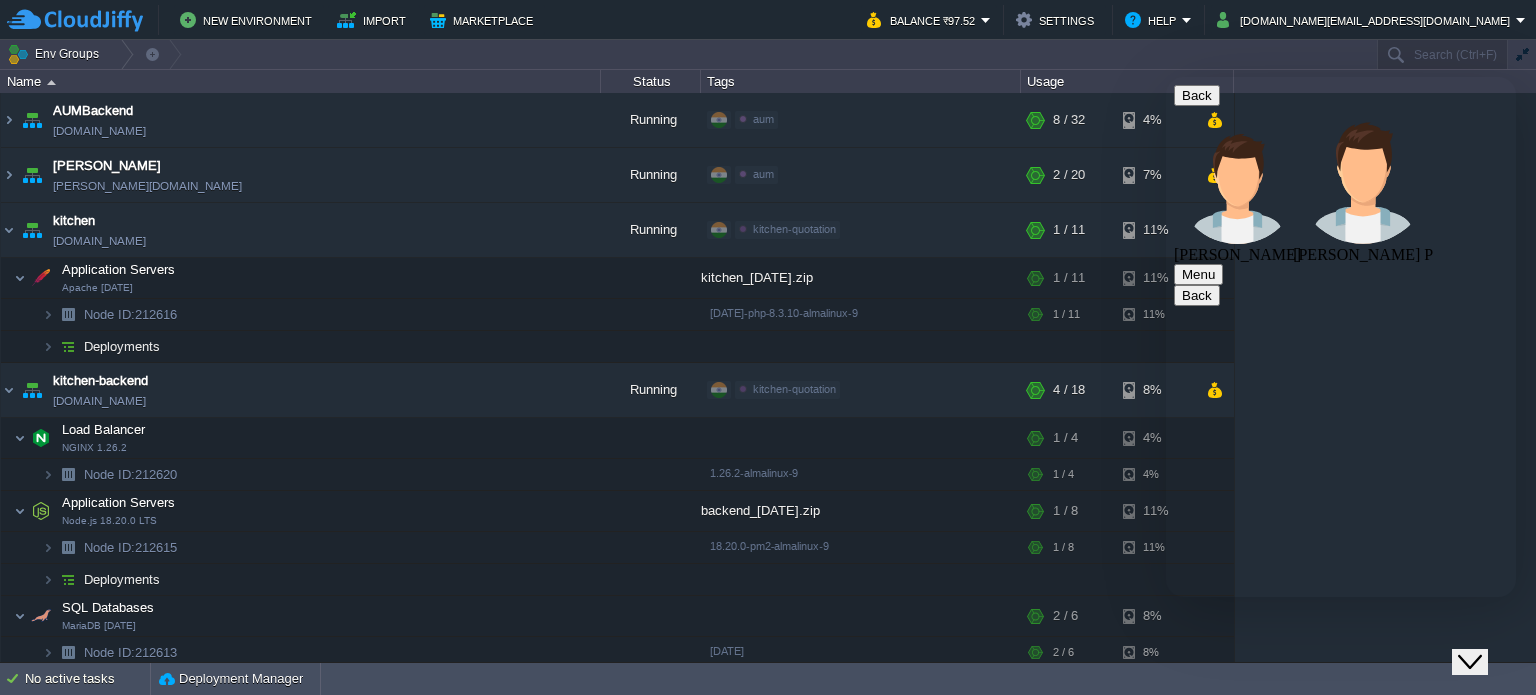 scroll, scrollTop: 1521, scrollLeft: 0, axis: vertical 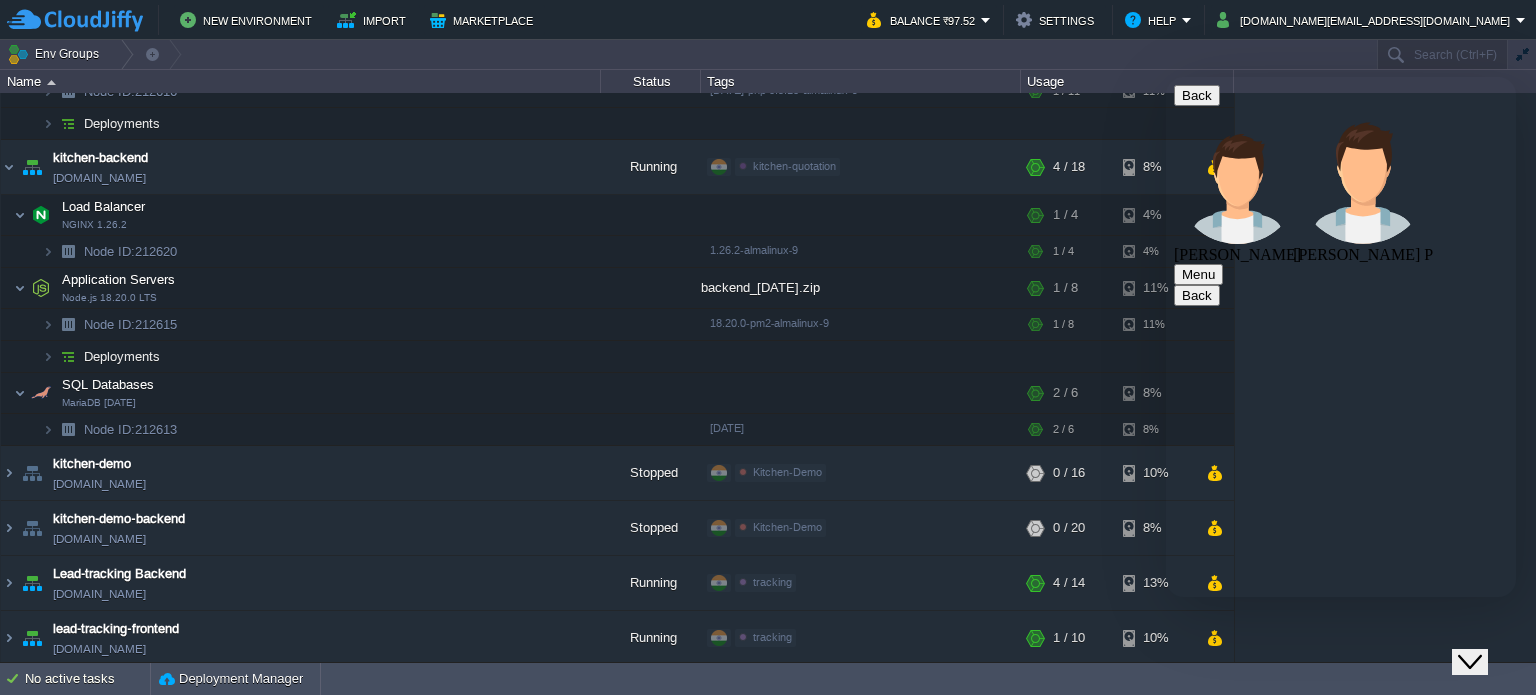 click at bounding box center (1166, 77) 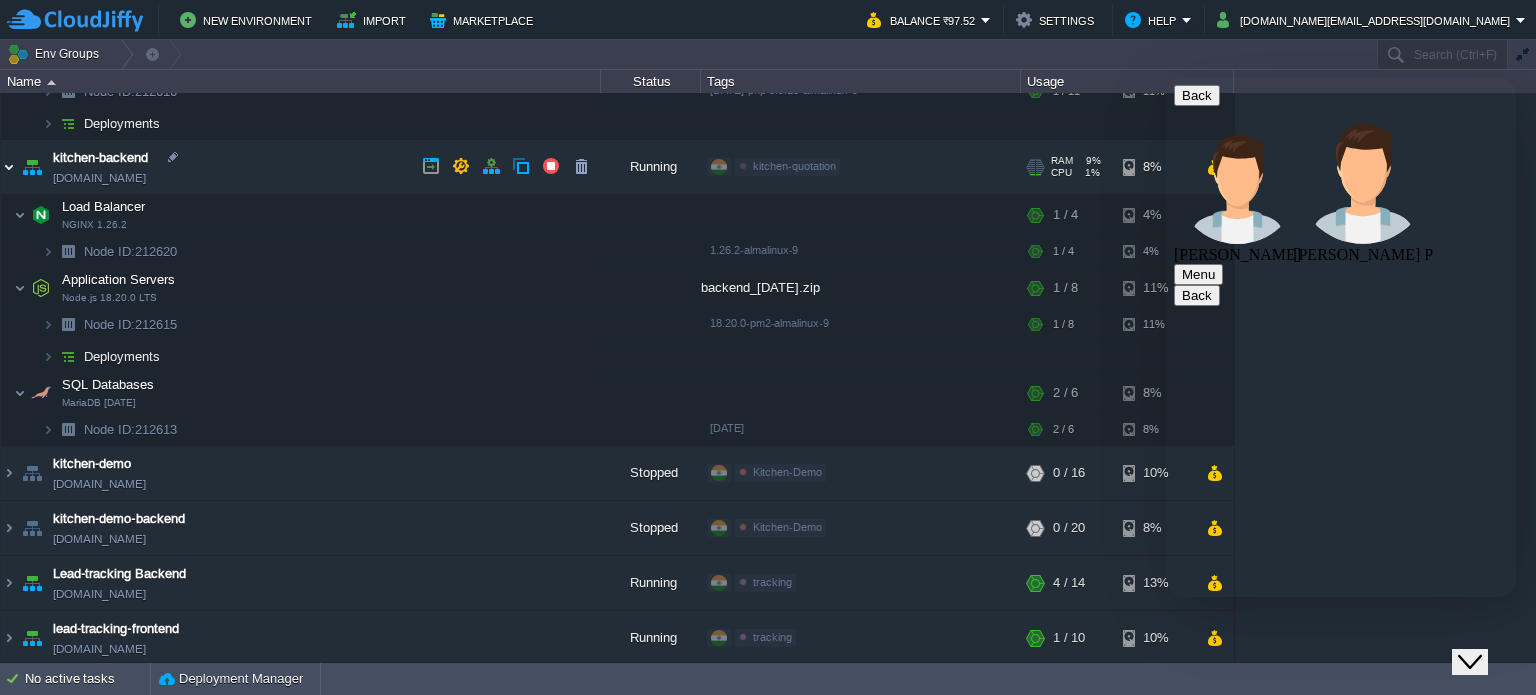 click at bounding box center [9, 167] 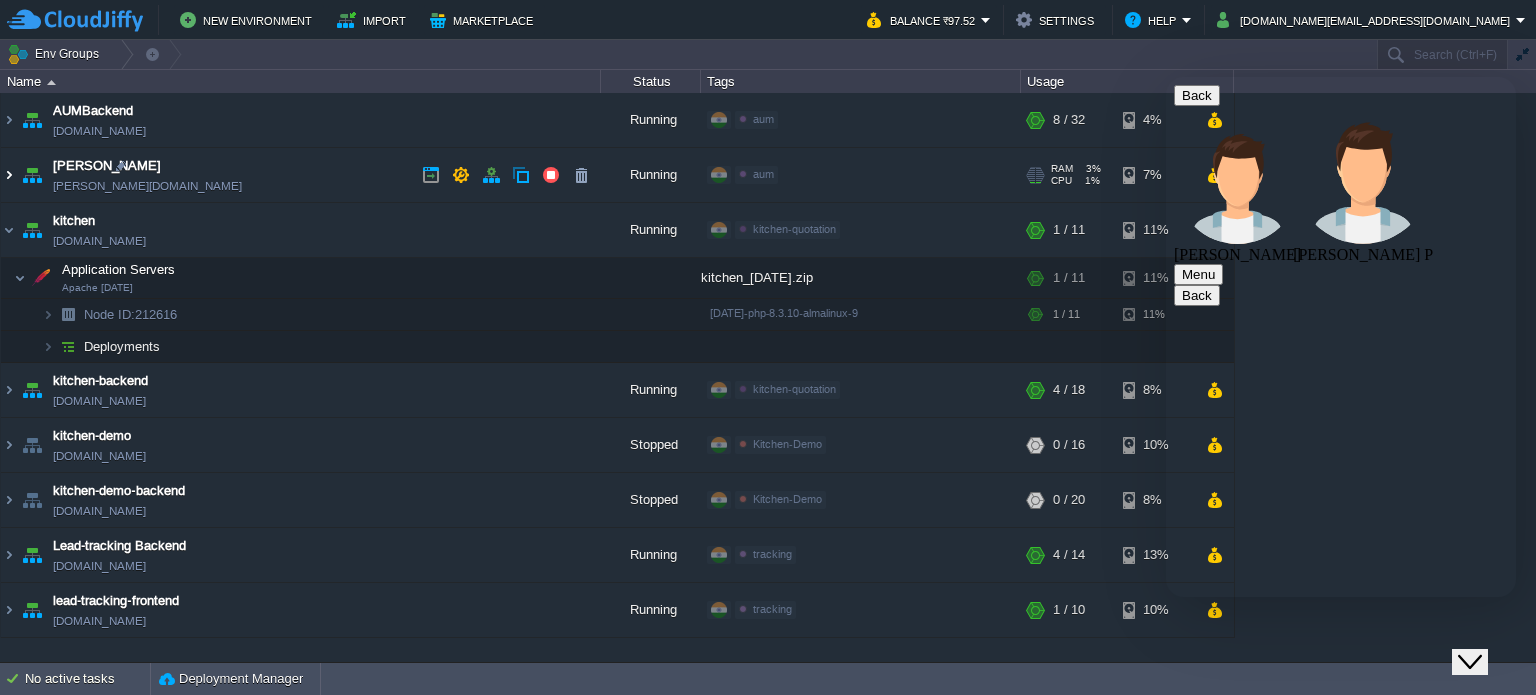 scroll, scrollTop: 0, scrollLeft: 0, axis: both 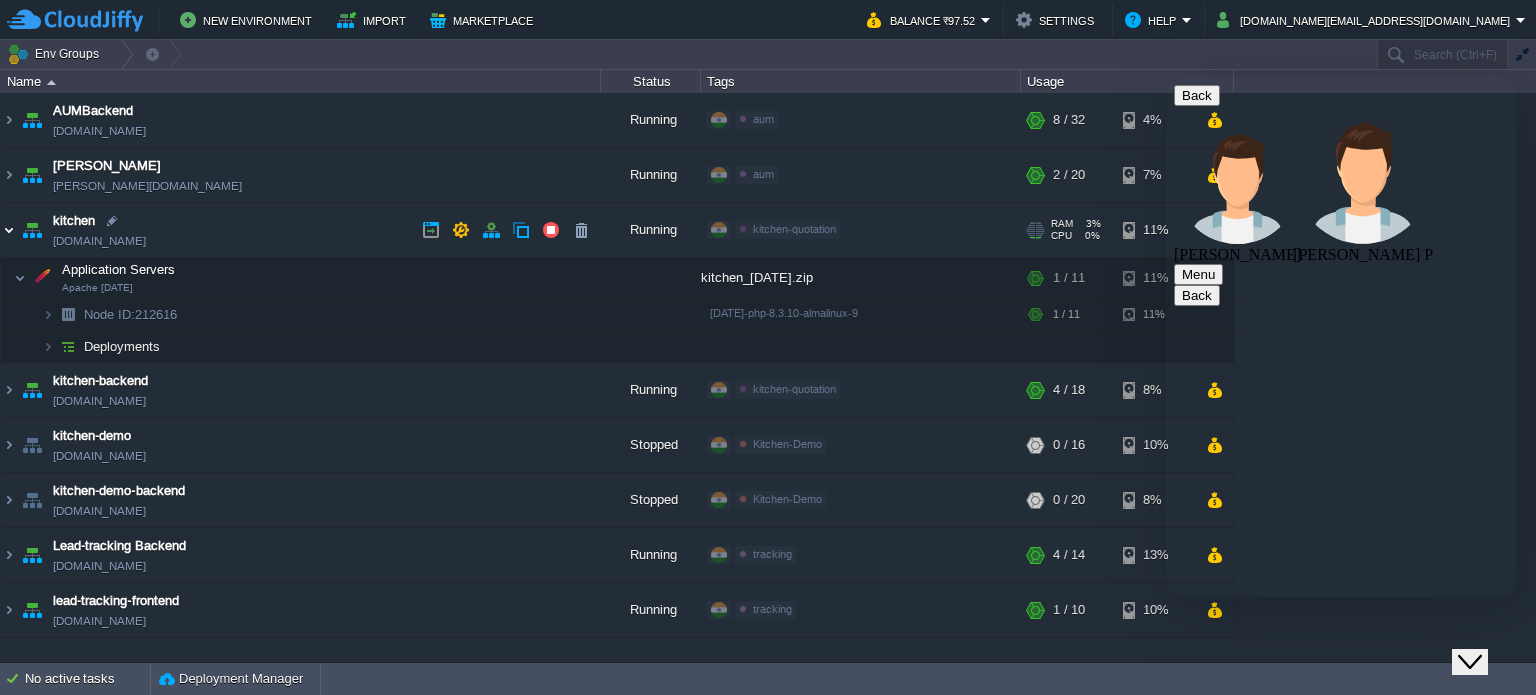 click at bounding box center (9, 230) 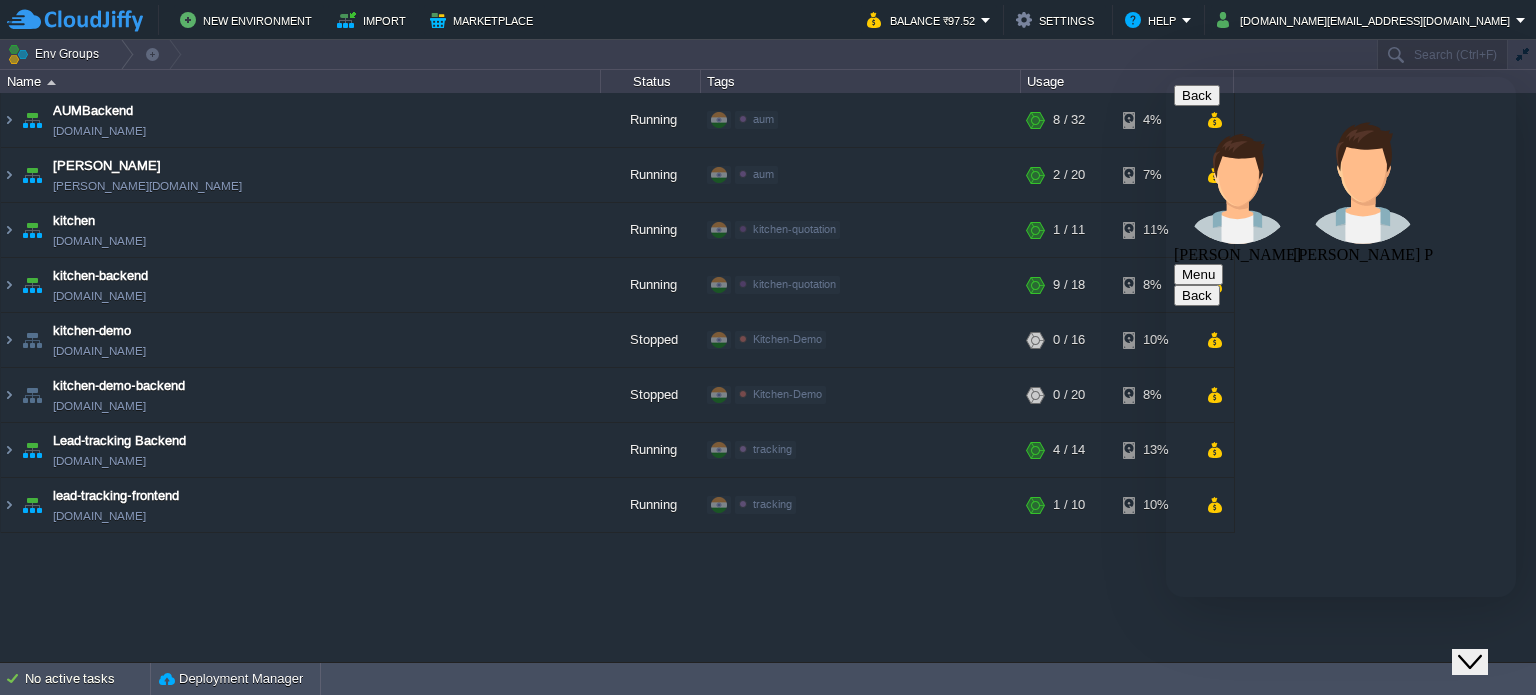 click at bounding box center (1166, 77) 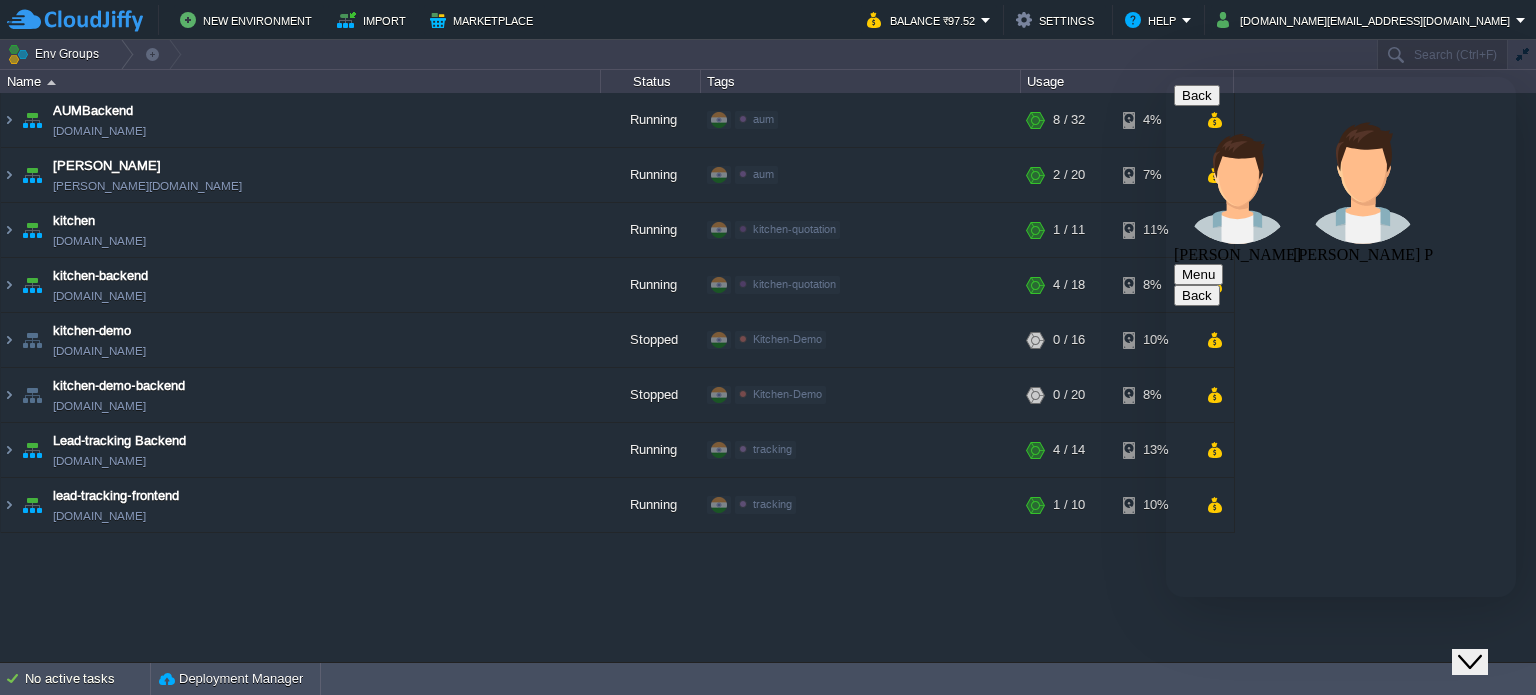 scroll, scrollTop: 2055, scrollLeft: 0, axis: vertical 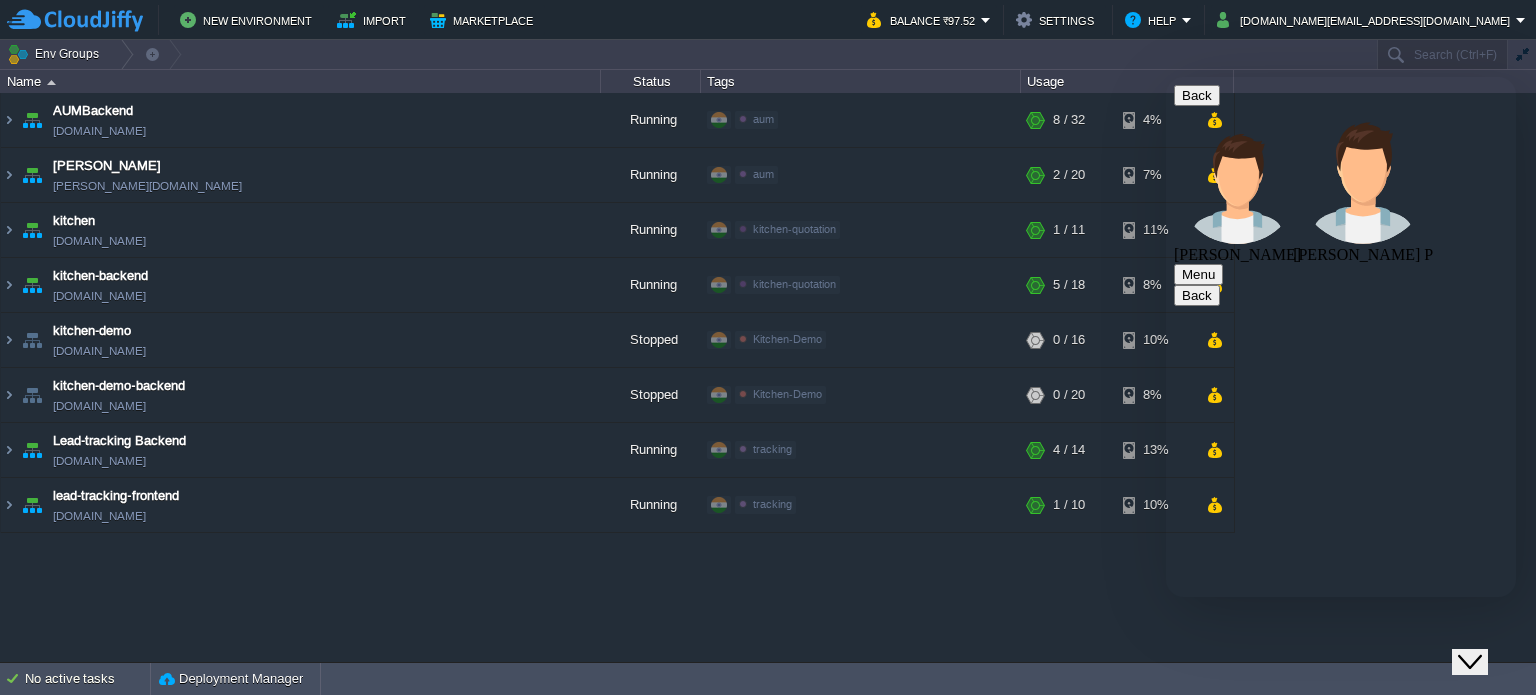 click on "your nodejs service is failing to start after deployment" at bounding box center [1307, 6465] 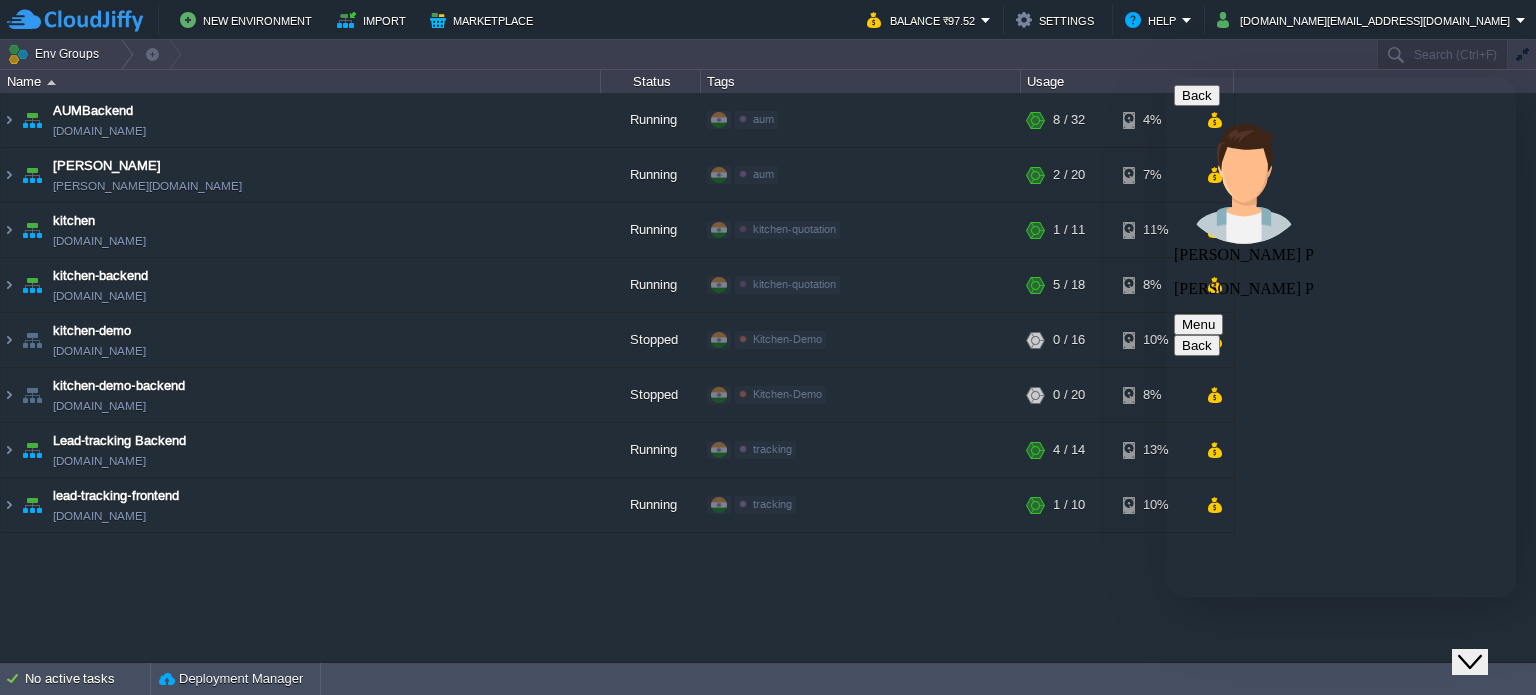 scroll, scrollTop: 2166, scrollLeft: 0, axis: vertical 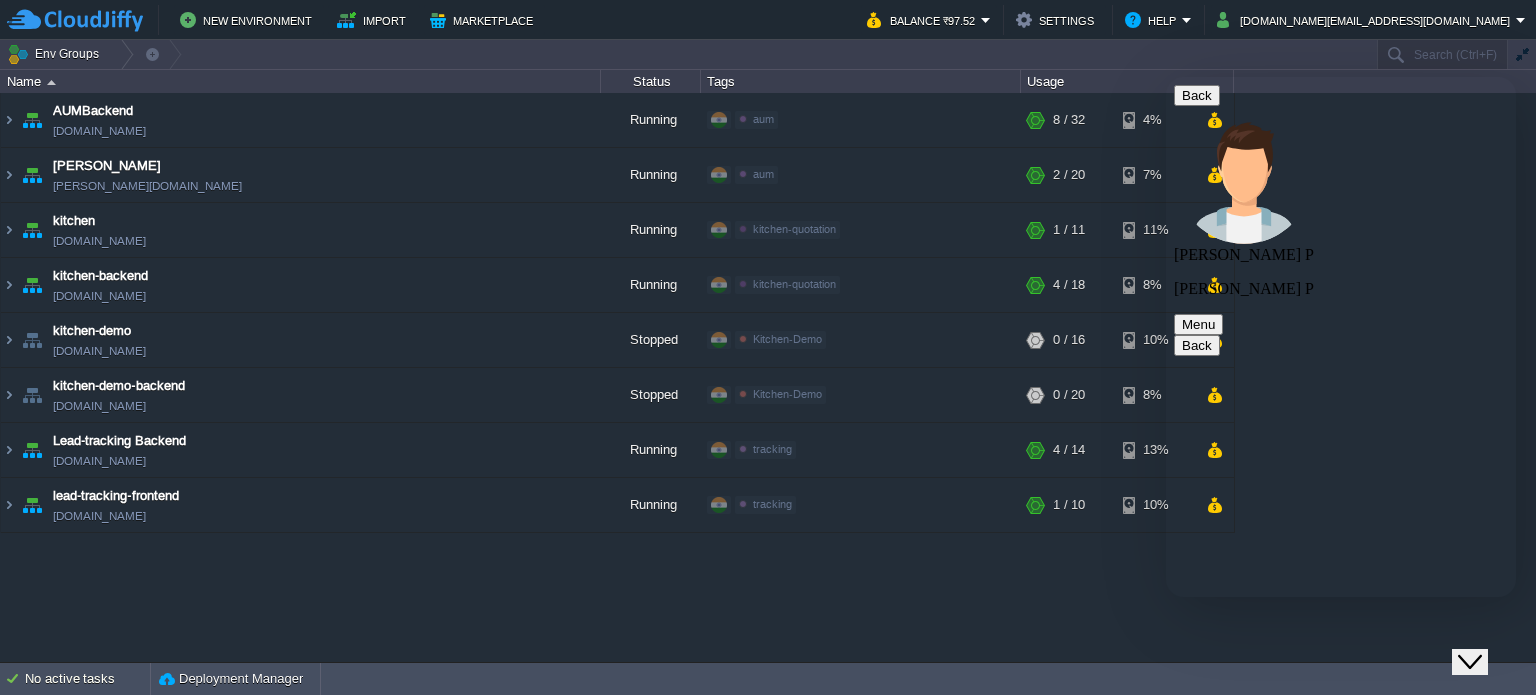 click at bounding box center (1166, 77) 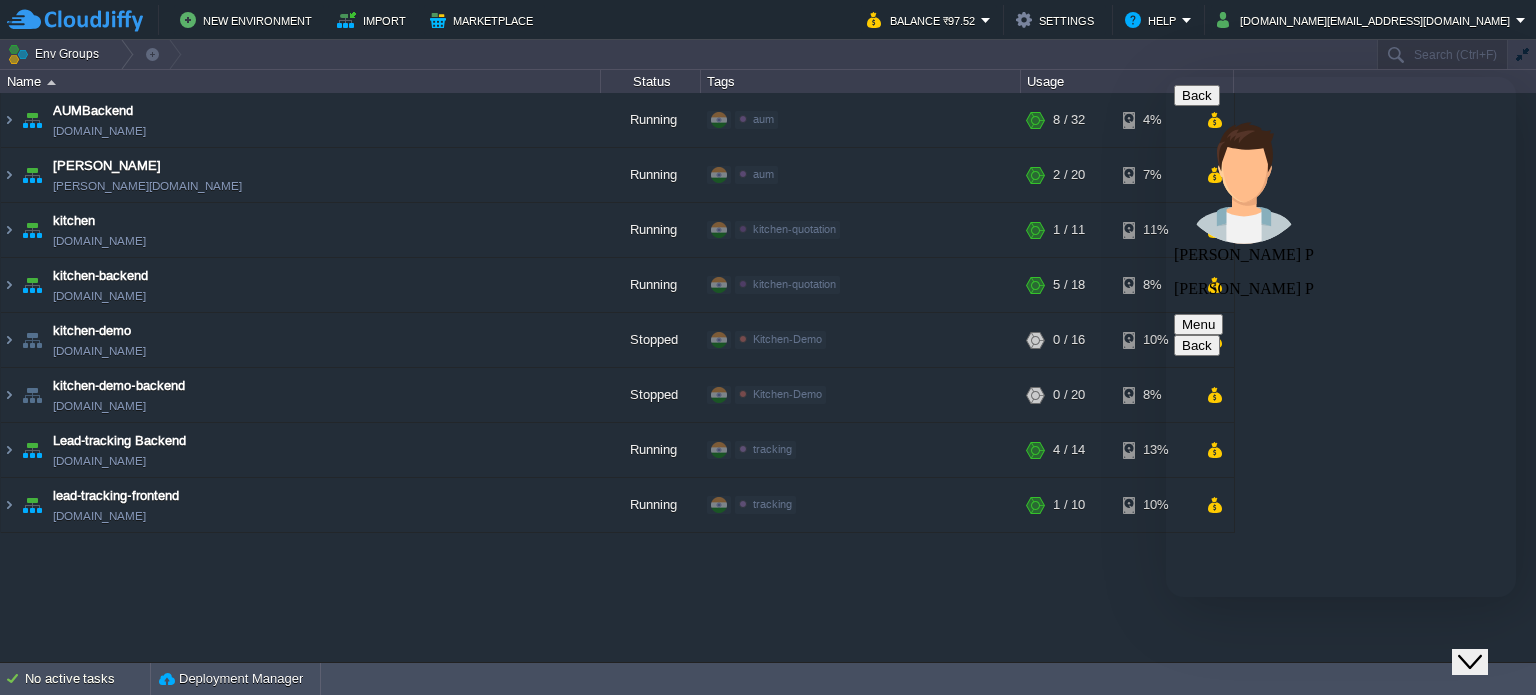 type 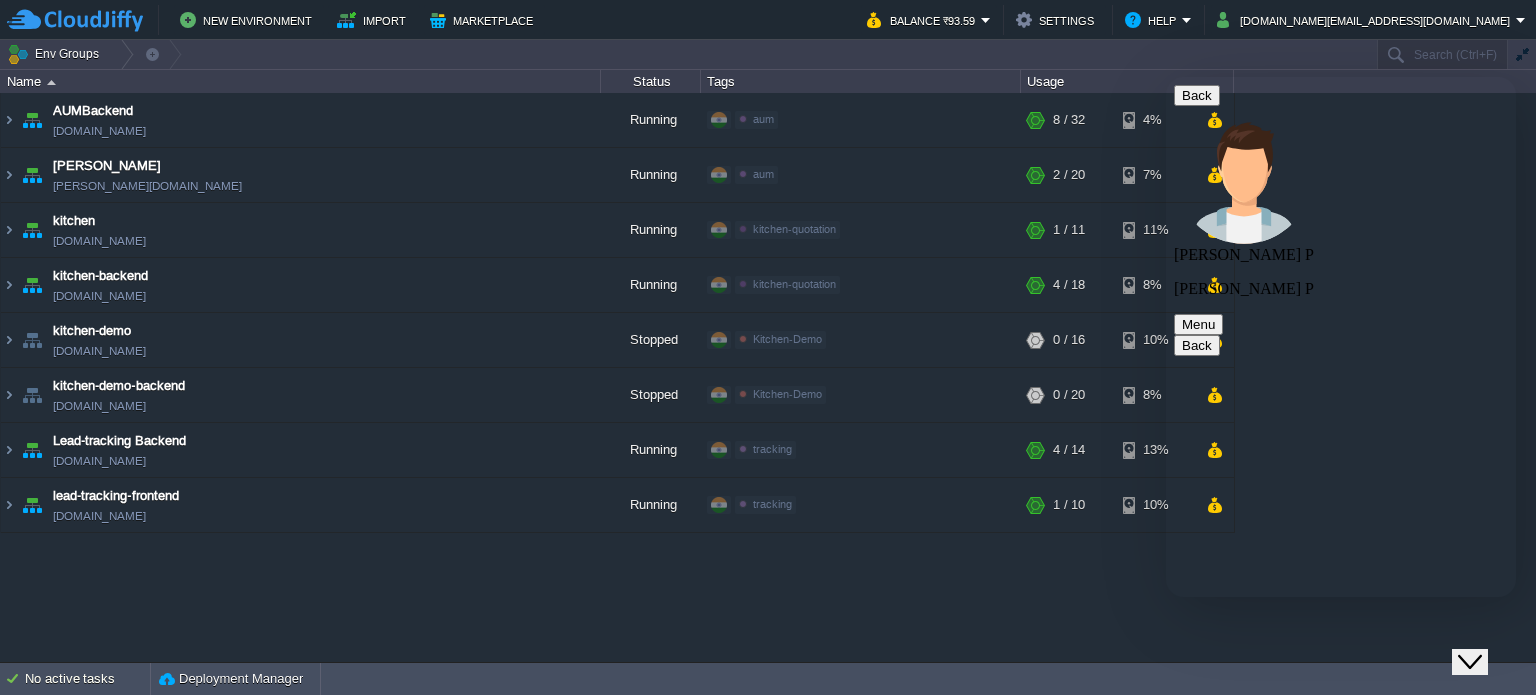 scroll, scrollTop: 2826, scrollLeft: 0, axis: vertical 